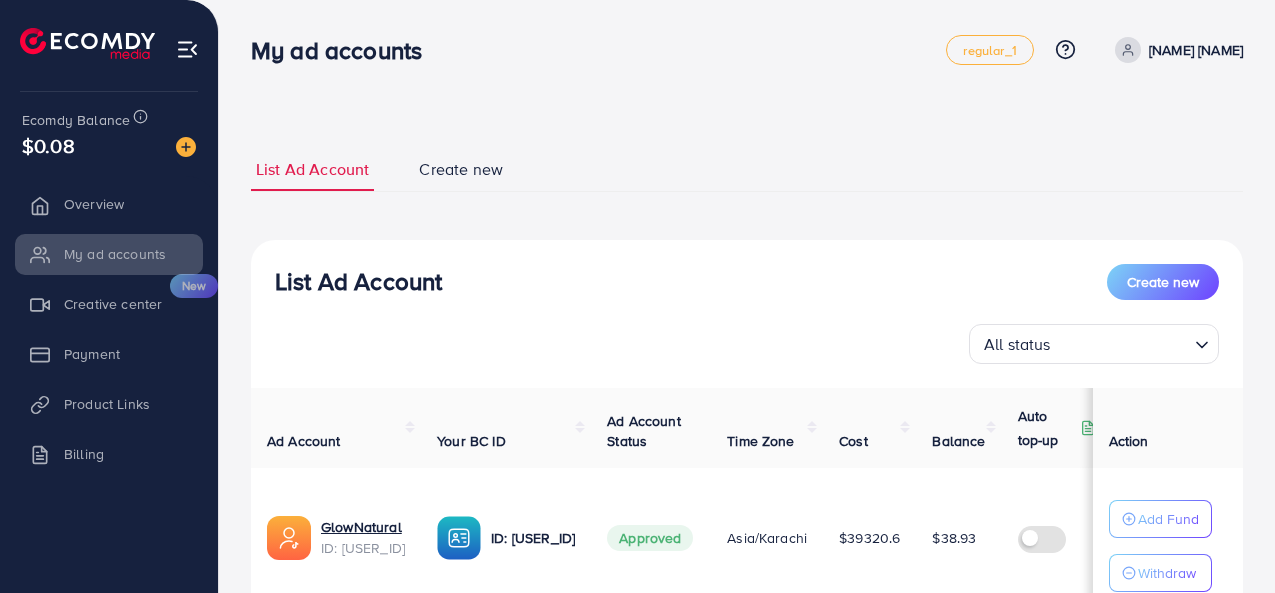 scroll, scrollTop: 0, scrollLeft: 0, axis: both 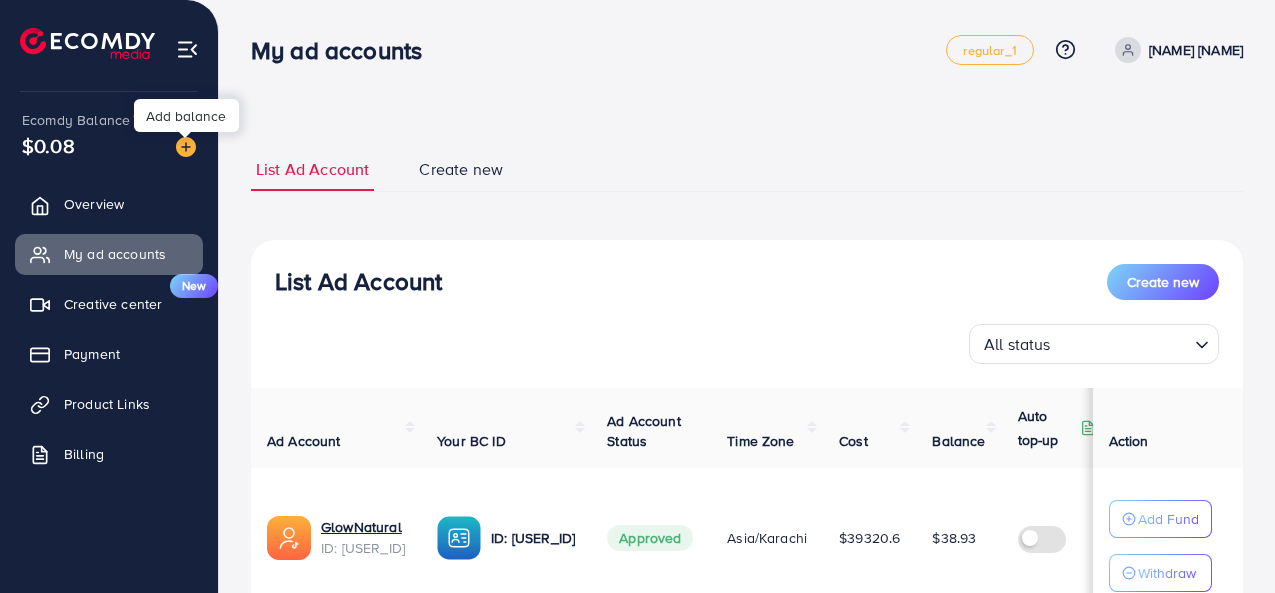 click at bounding box center [186, 147] 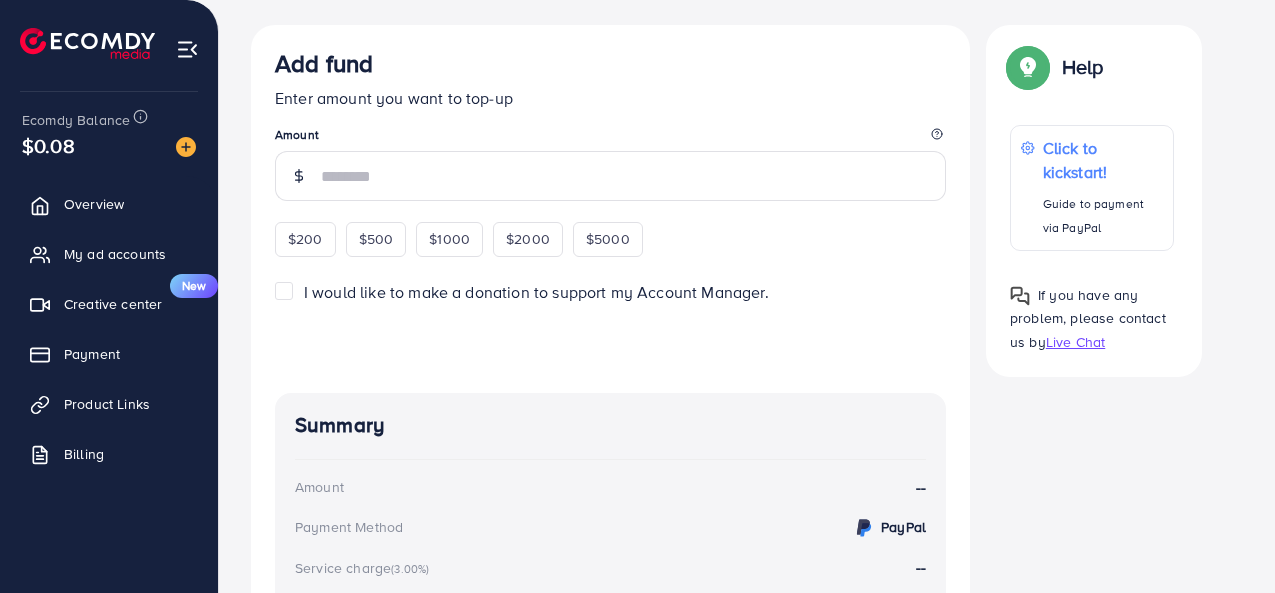 scroll, scrollTop: 355, scrollLeft: 0, axis: vertical 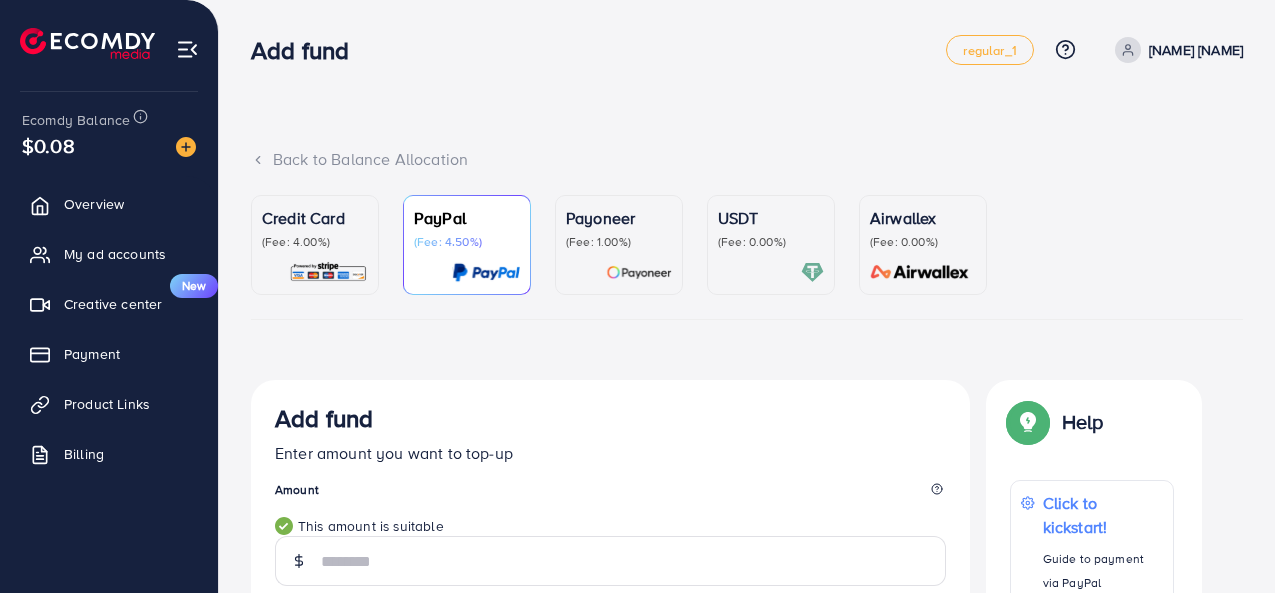 click on "(Fee: 0.00%)" at bounding box center (771, 242) 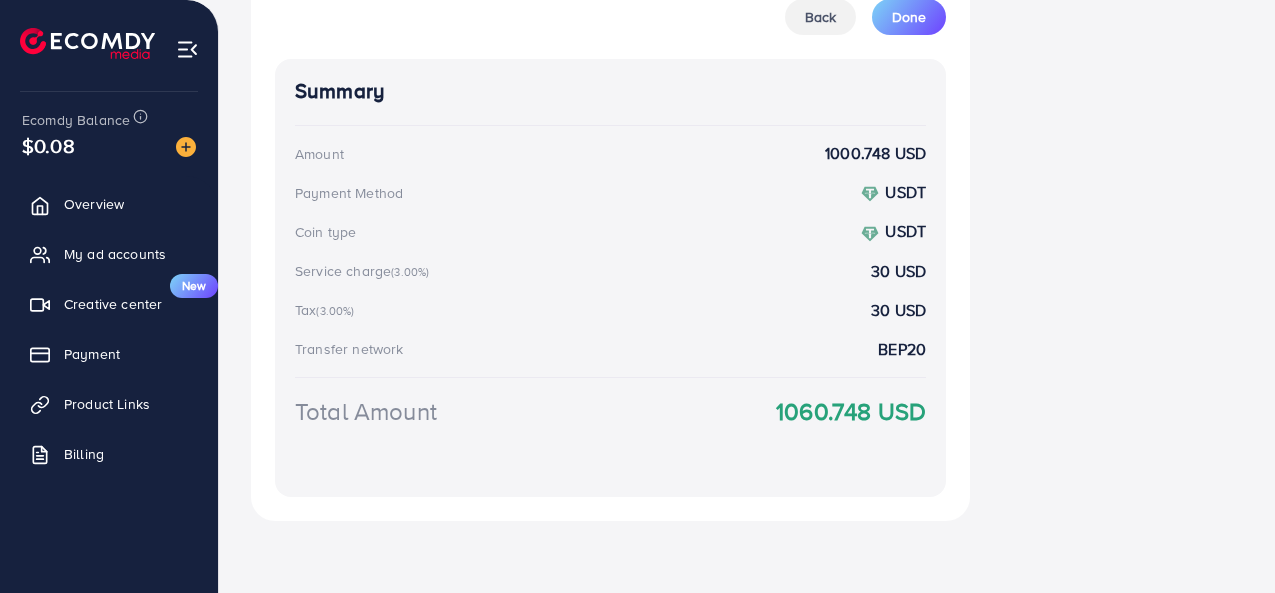 scroll, scrollTop: 1118, scrollLeft: 0, axis: vertical 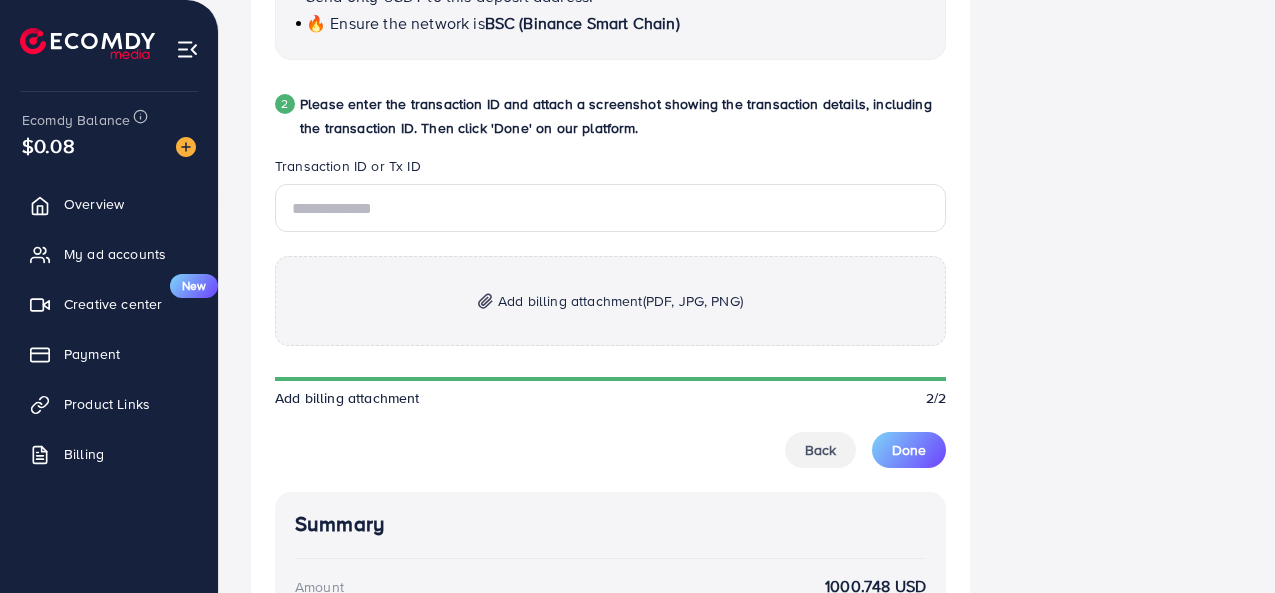 click on "Add billing attachment  (PDF, JPG, PNG)" at bounding box center [620, 301] 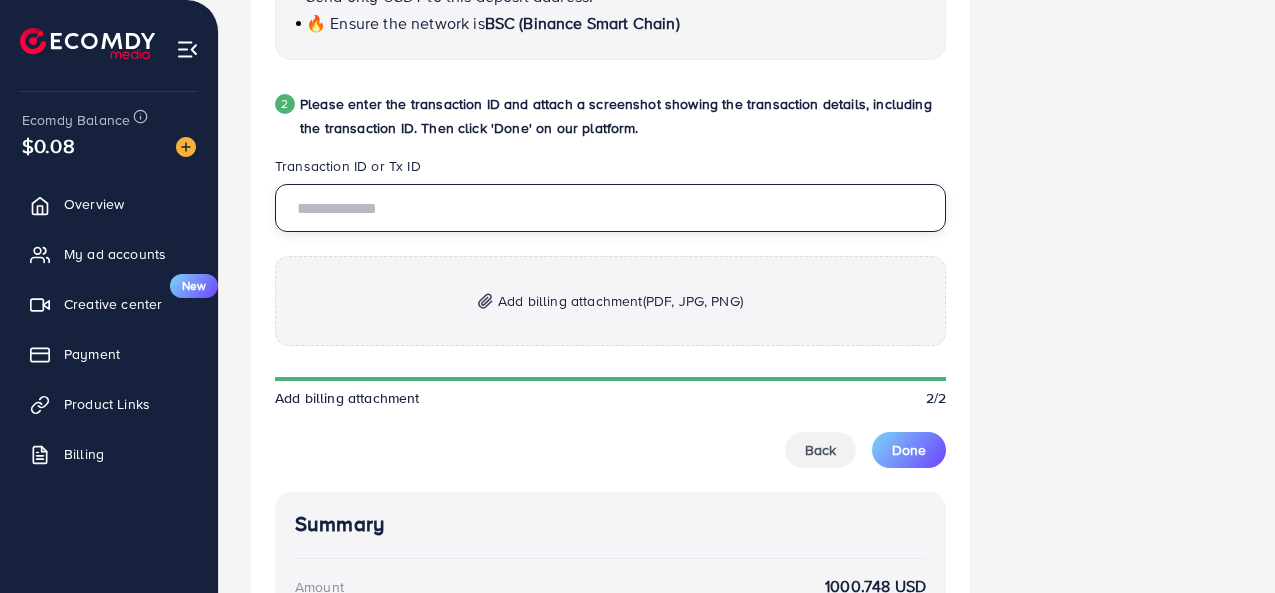 click at bounding box center [610, 208] 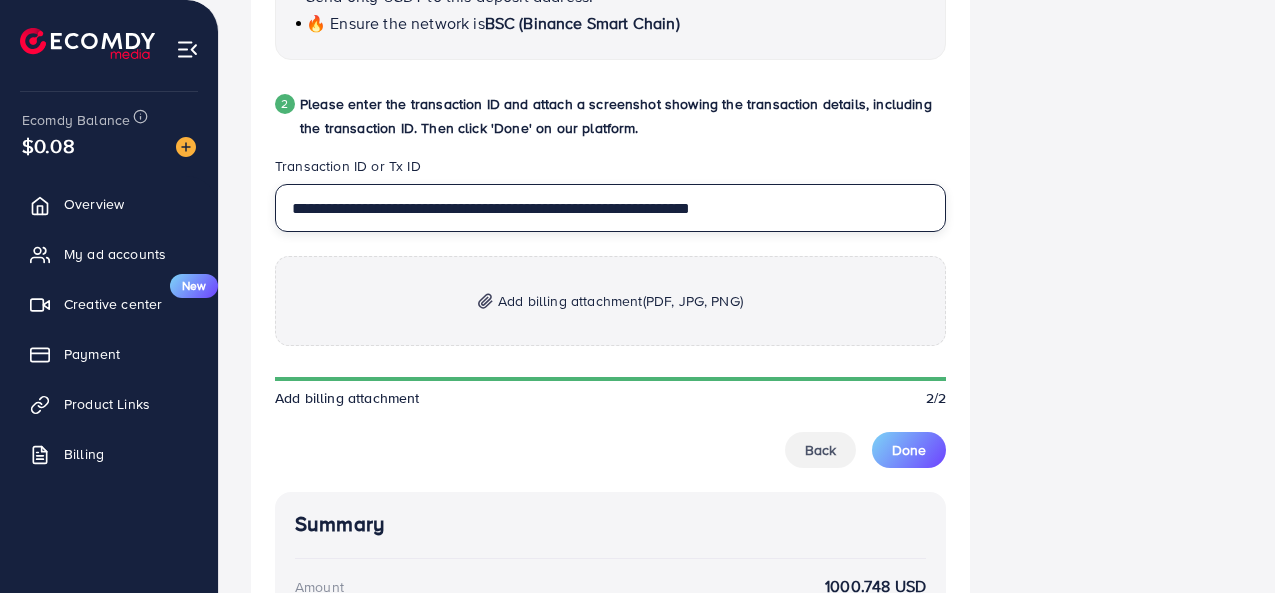 type on "**********" 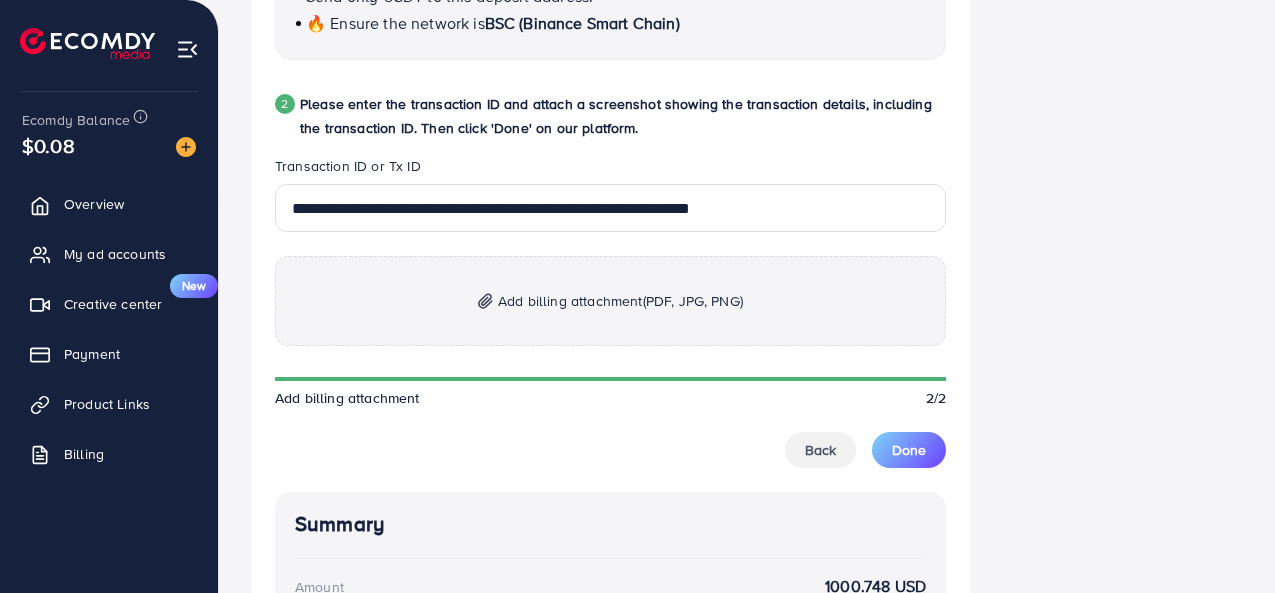 click on "(PDF, JPG, PNG)" at bounding box center (693, 301) 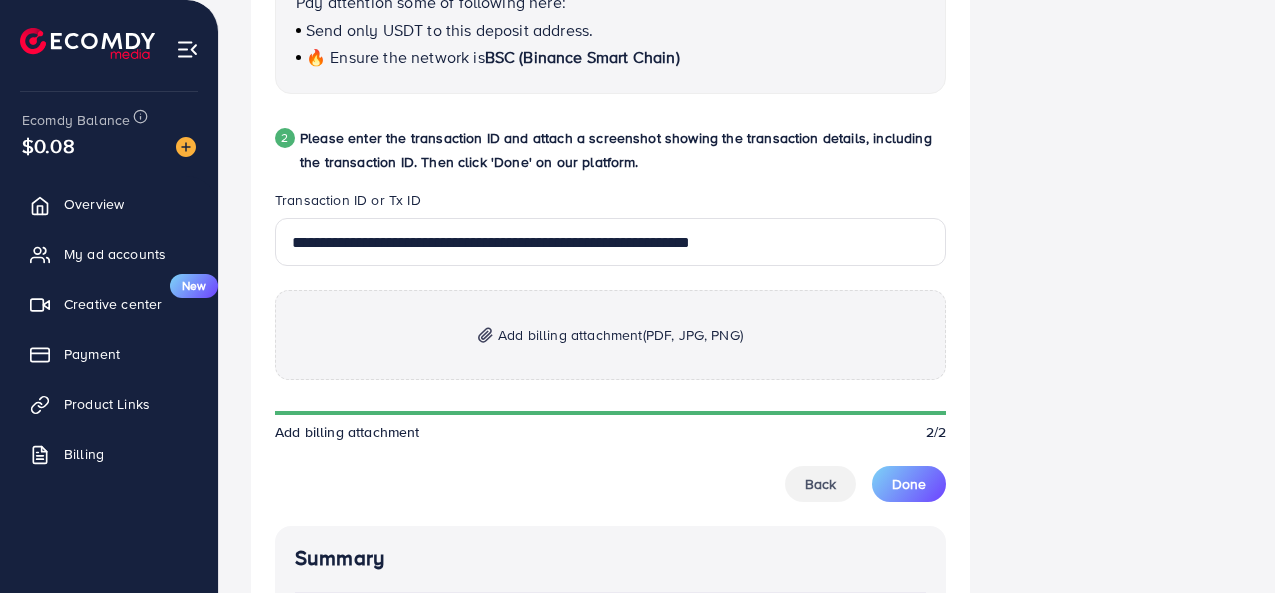 scroll, scrollTop: 967, scrollLeft: 0, axis: vertical 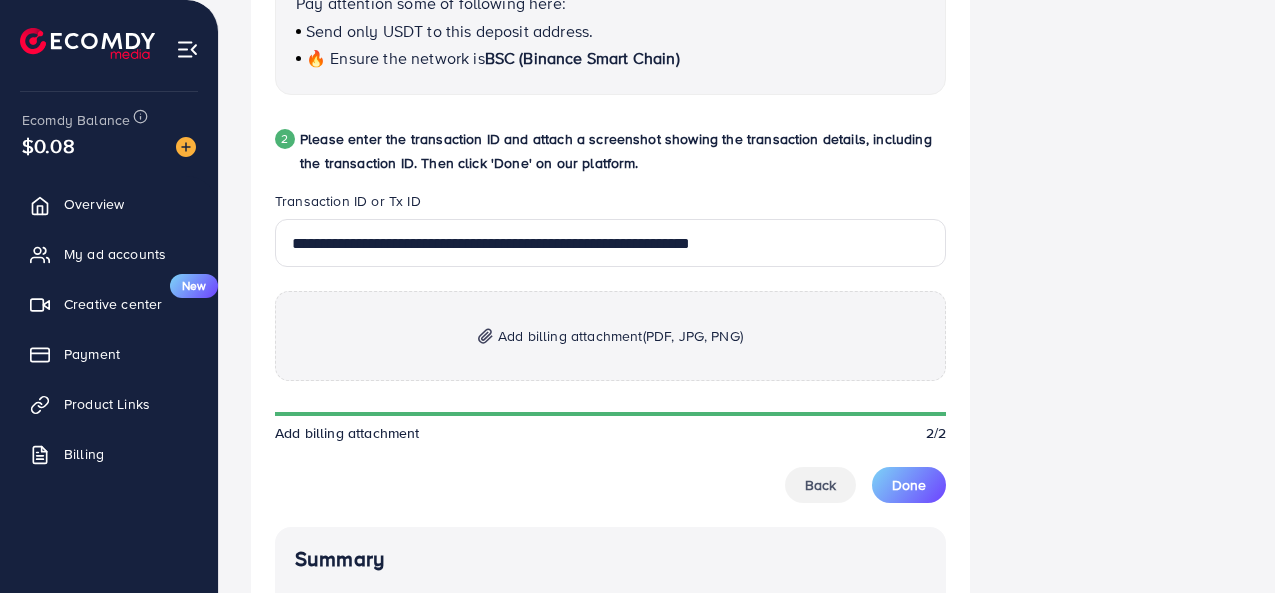click on "Add billing attachment  (PDF, JPG, PNG)" at bounding box center (610, 336) 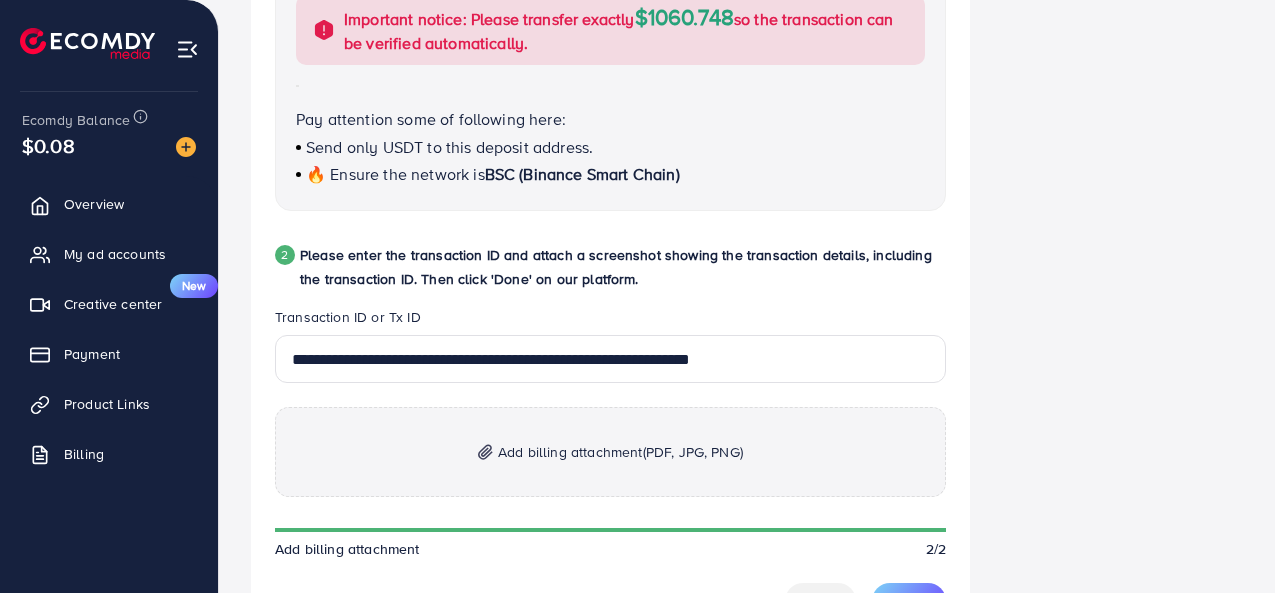 scroll, scrollTop: 869, scrollLeft: 0, axis: vertical 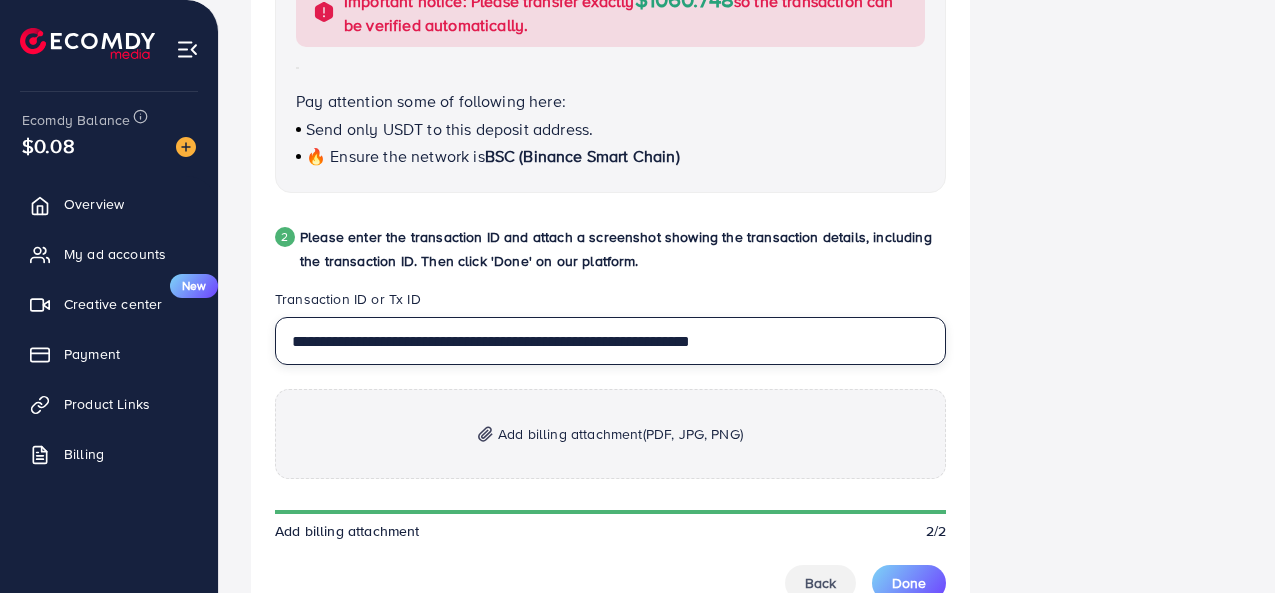 click on "**********" at bounding box center [610, 341] 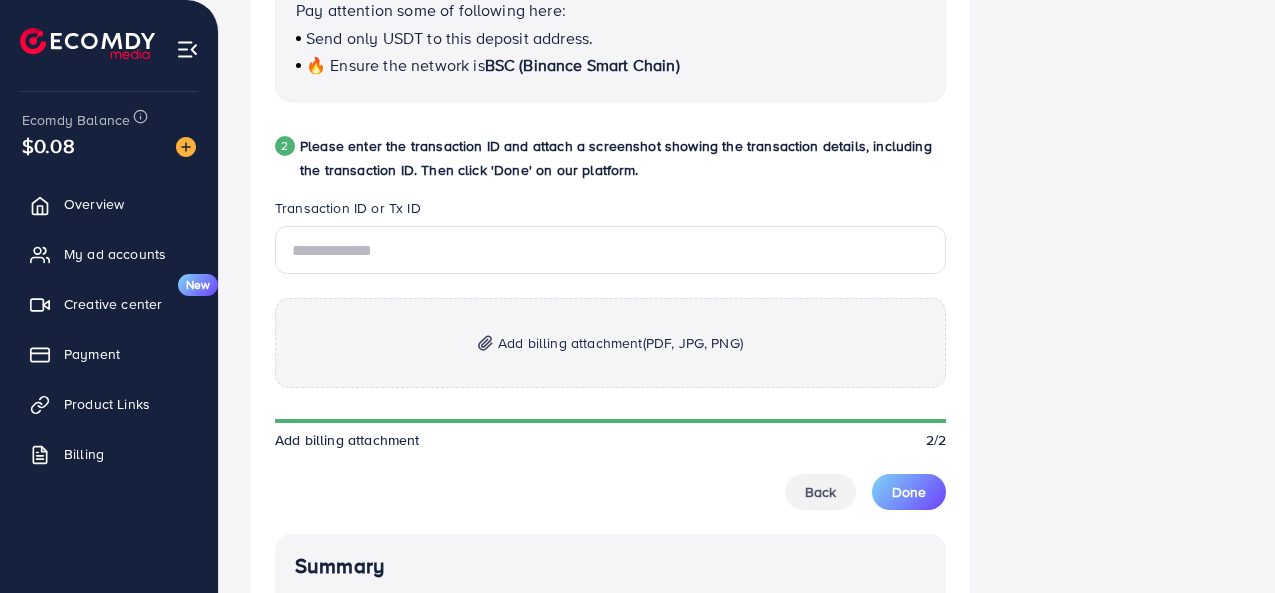 scroll, scrollTop: 961, scrollLeft: 0, axis: vertical 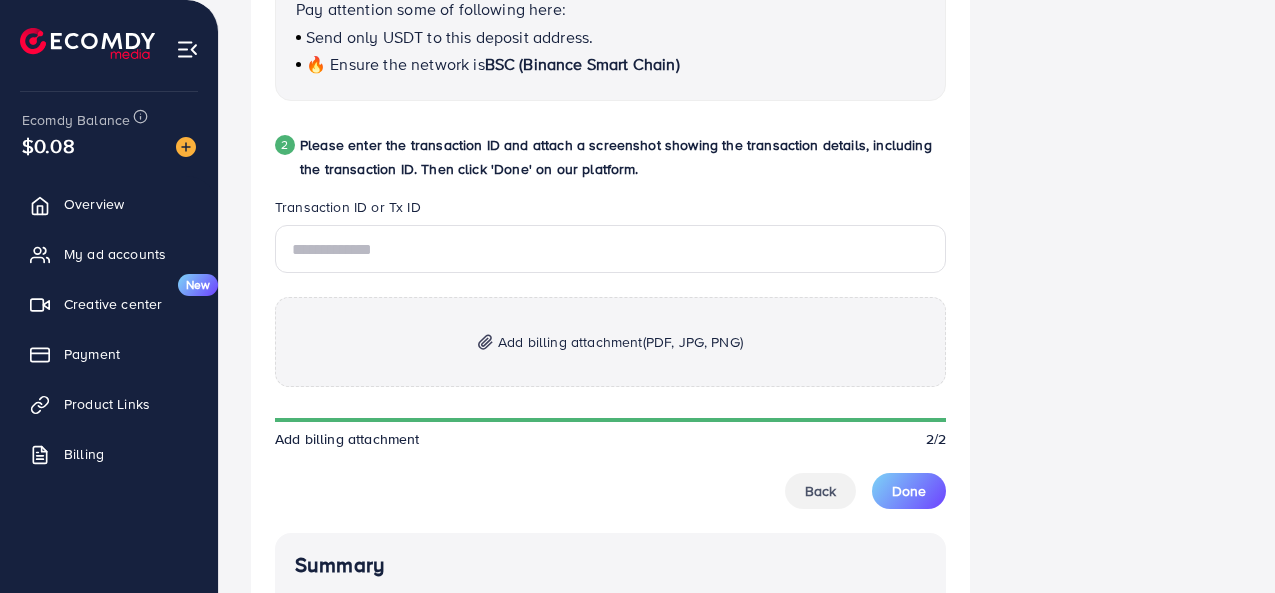 click on "Add billing attachment  (PDF, JPG, PNG)" at bounding box center [610, 342] 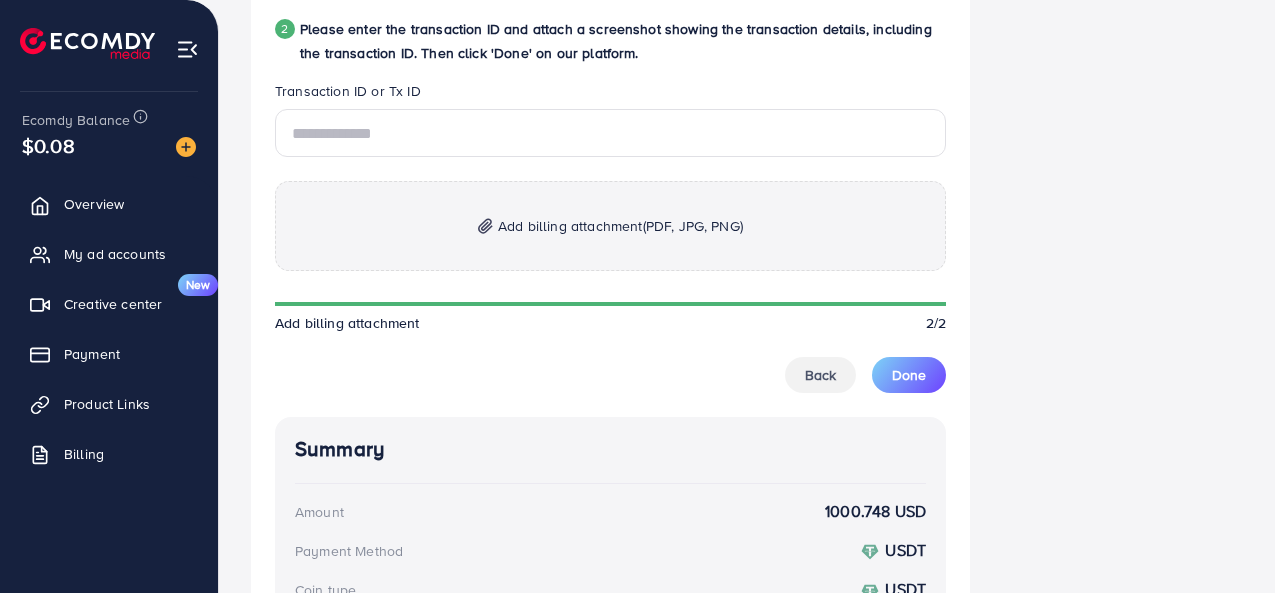scroll, scrollTop: 1040, scrollLeft: 0, axis: vertical 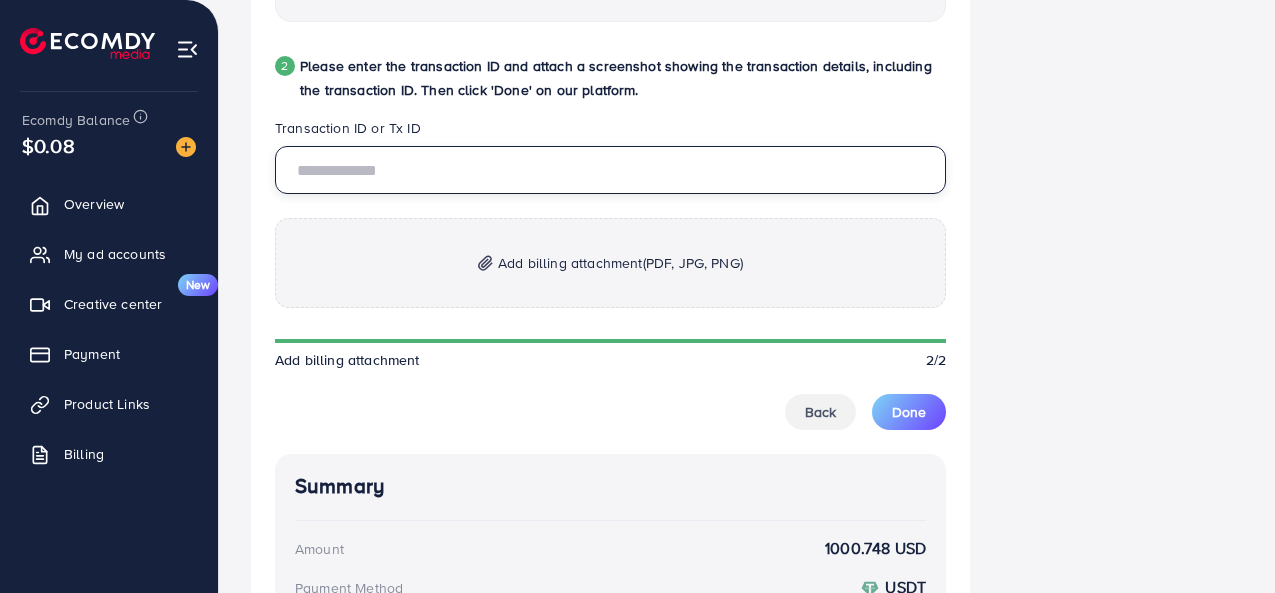 click at bounding box center (610, 170) 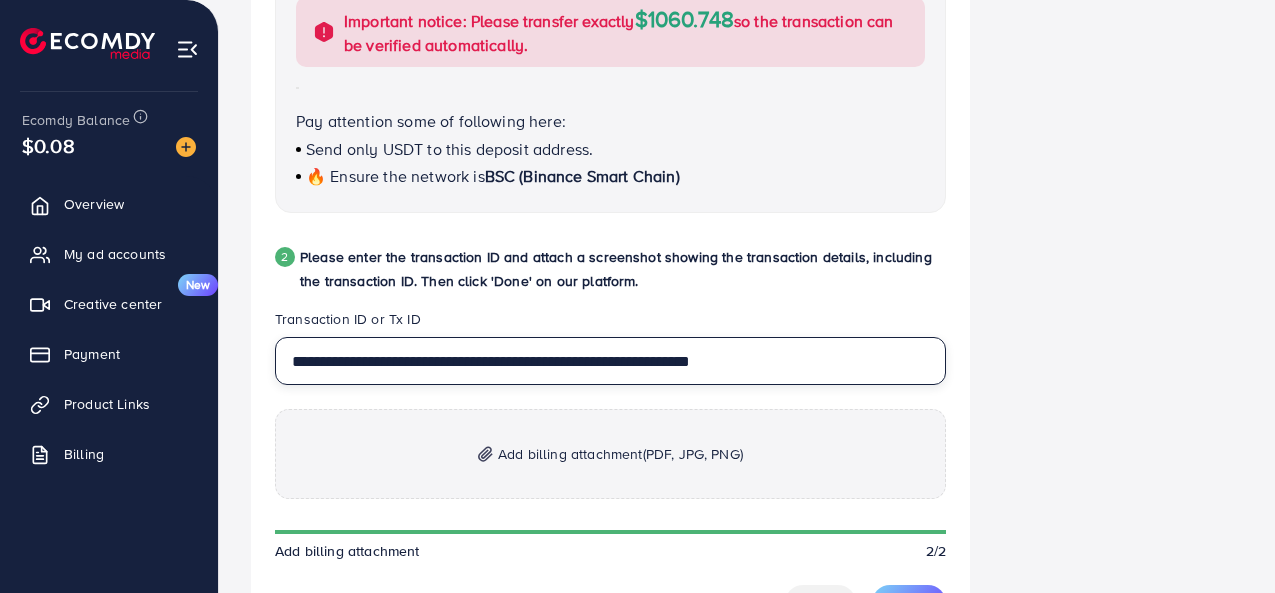 scroll, scrollTop: 946, scrollLeft: 0, axis: vertical 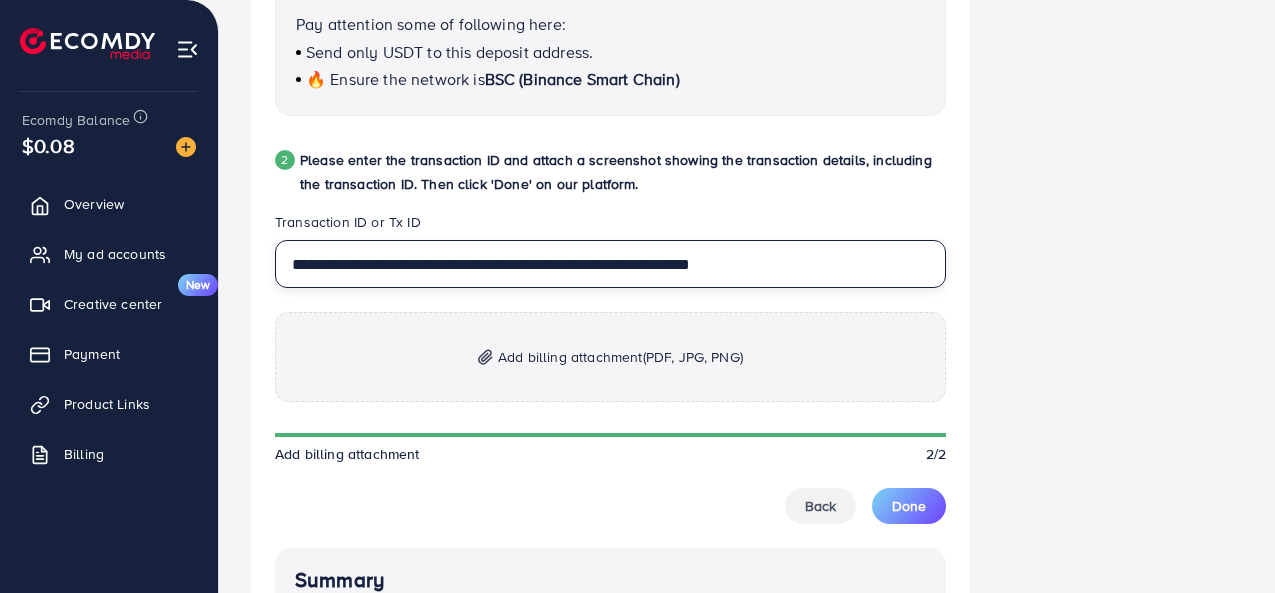 type on "**********" 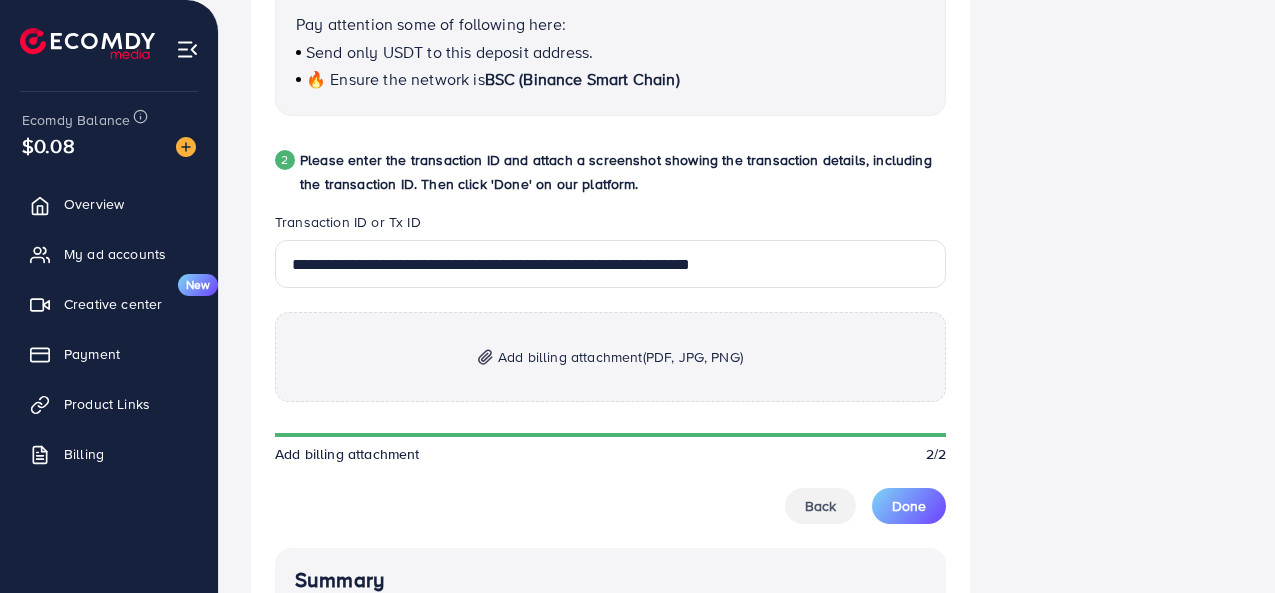 click on "(PDF, JPG, PNG)" at bounding box center [693, 357] 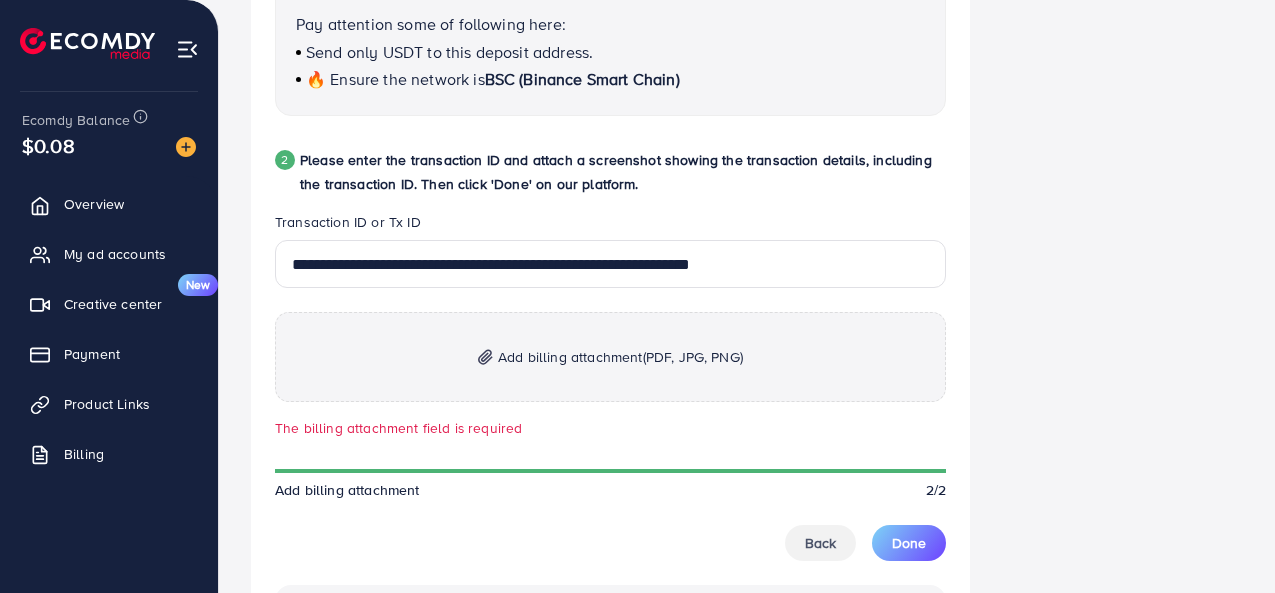 click on "Add billing attachment  (PDF, JPG, PNG)" at bounding box center (610, 357) 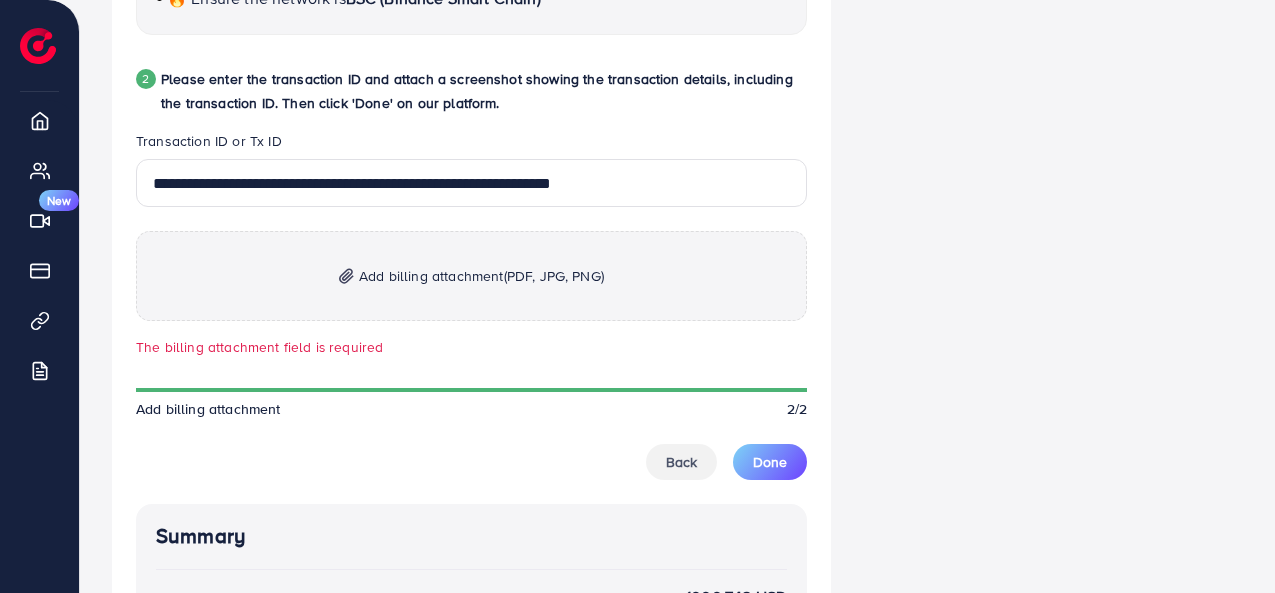 scroll, scrollTop: 1045, scrollLeft: 0, axis: vertical 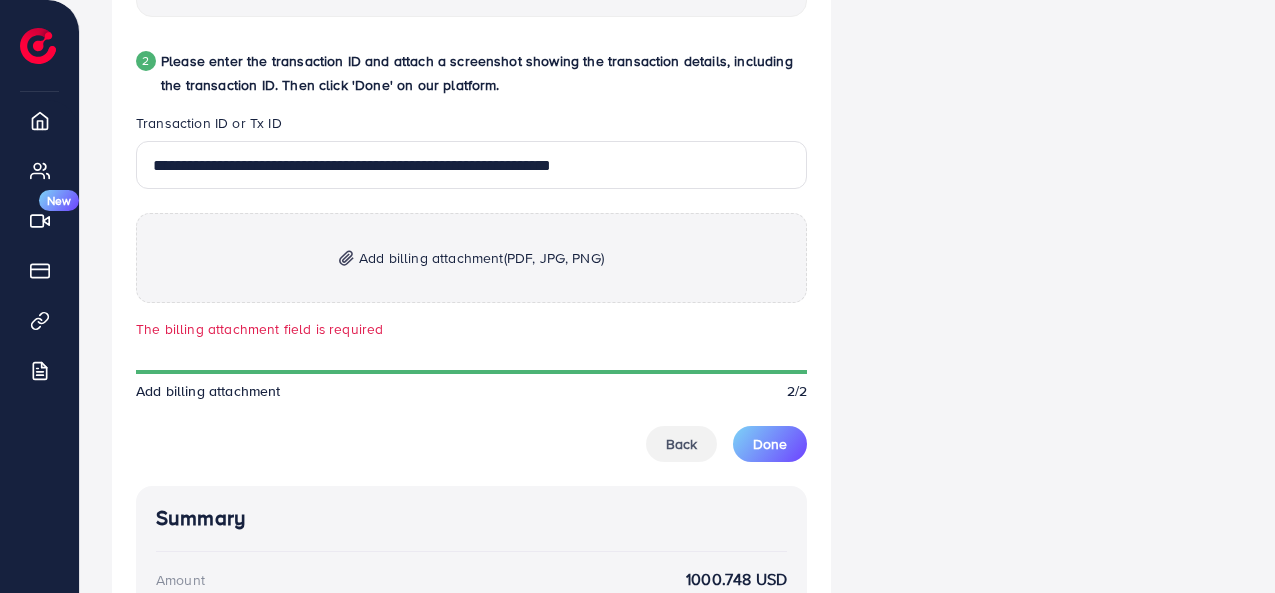 click on "Add billing attachment  (PDF, JPG, PNG)" at bounding box center (481, 258) 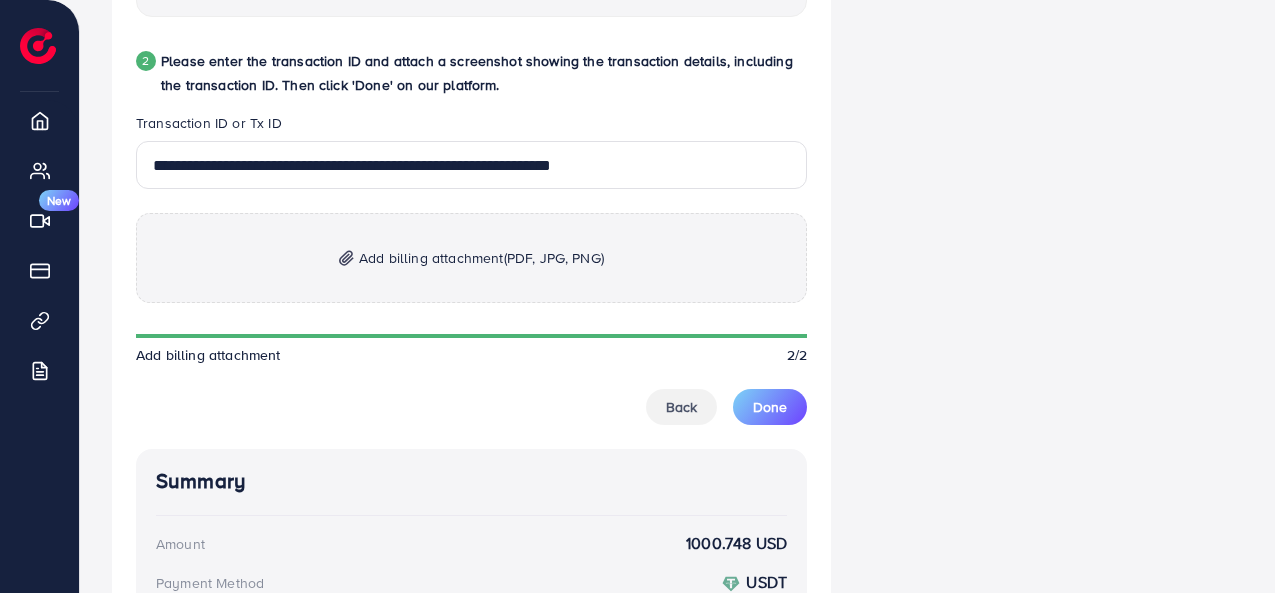 click on "Add billing attachment  (PDF, JPG, PNG)" at bounding box center (481, 258) 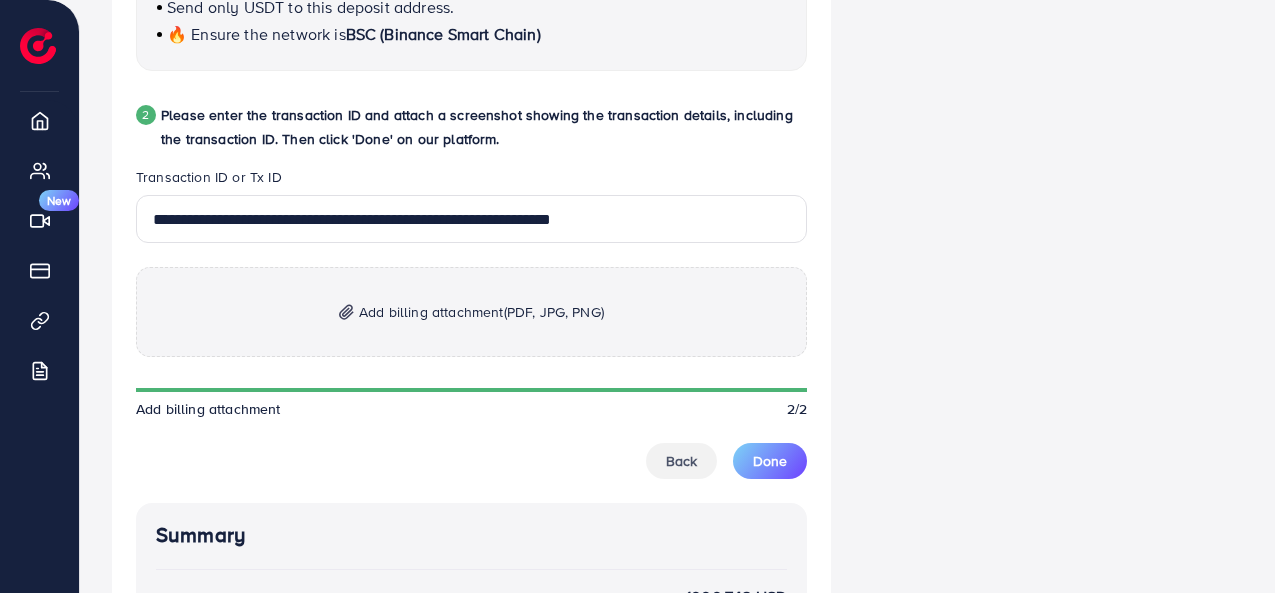 scroll, scrollTop: 991, scrollLeft: 0, axis: vertical 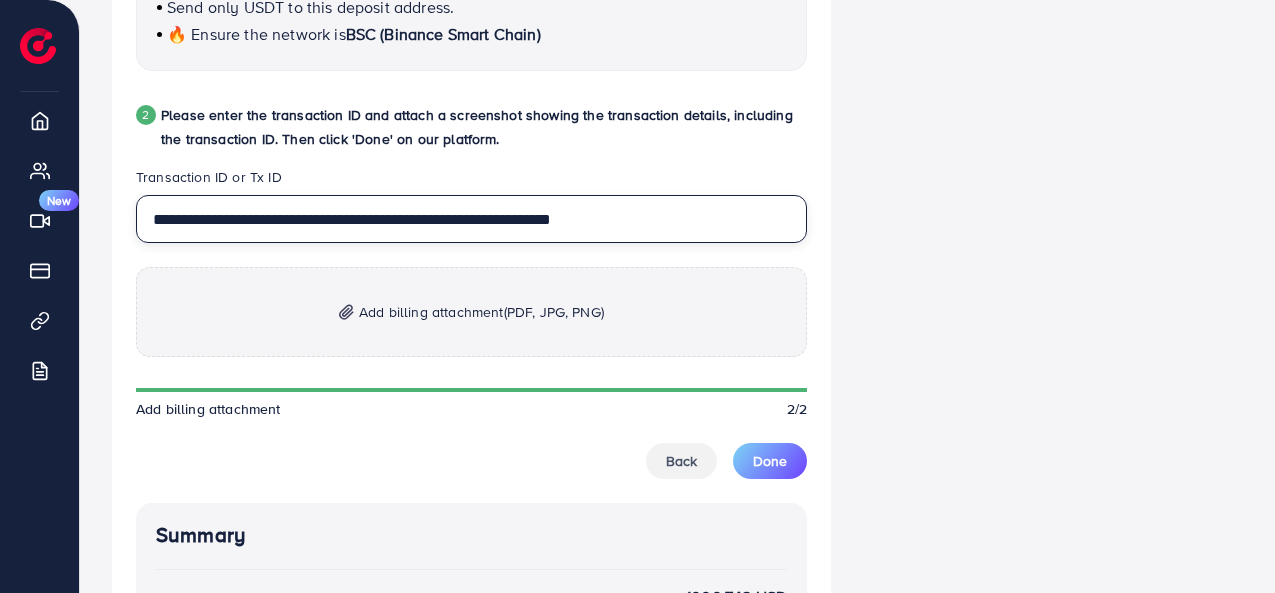 click on "**********" at bounding box center (471, 219) 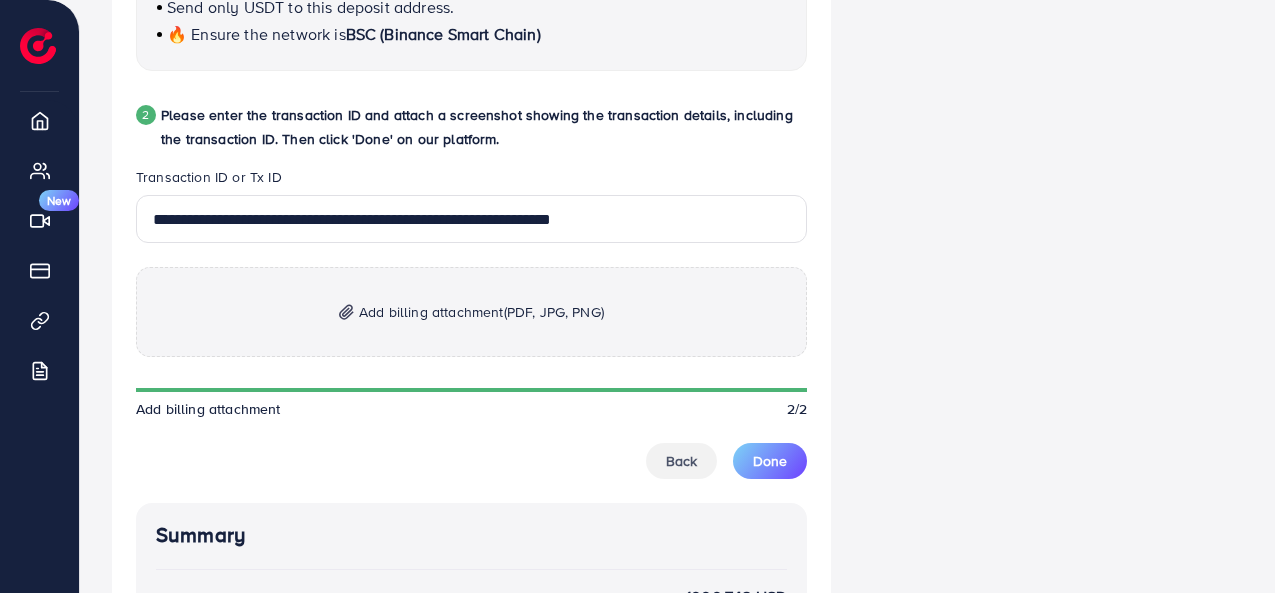 click on "Help   Help   Click to kickstart!   Guide to payment via USDT   If you have any problem, please contact us by   Live Chat" at bounding box center (972, 177) 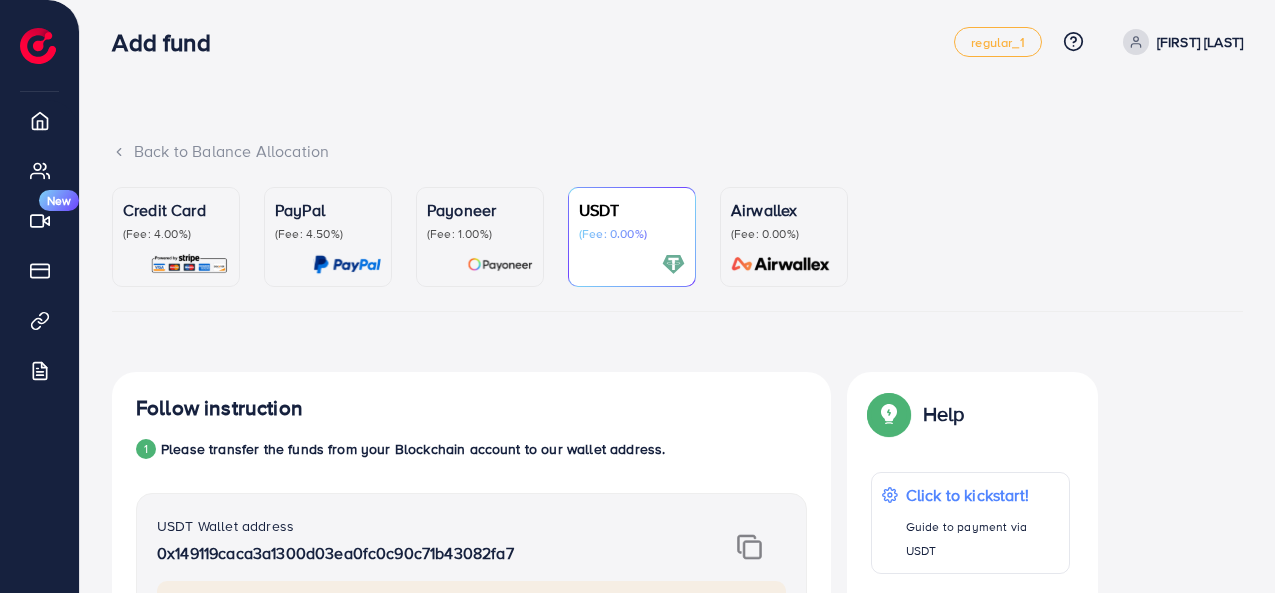 scroll, scrollTop: 0, scrollLeft: 0, axis: both 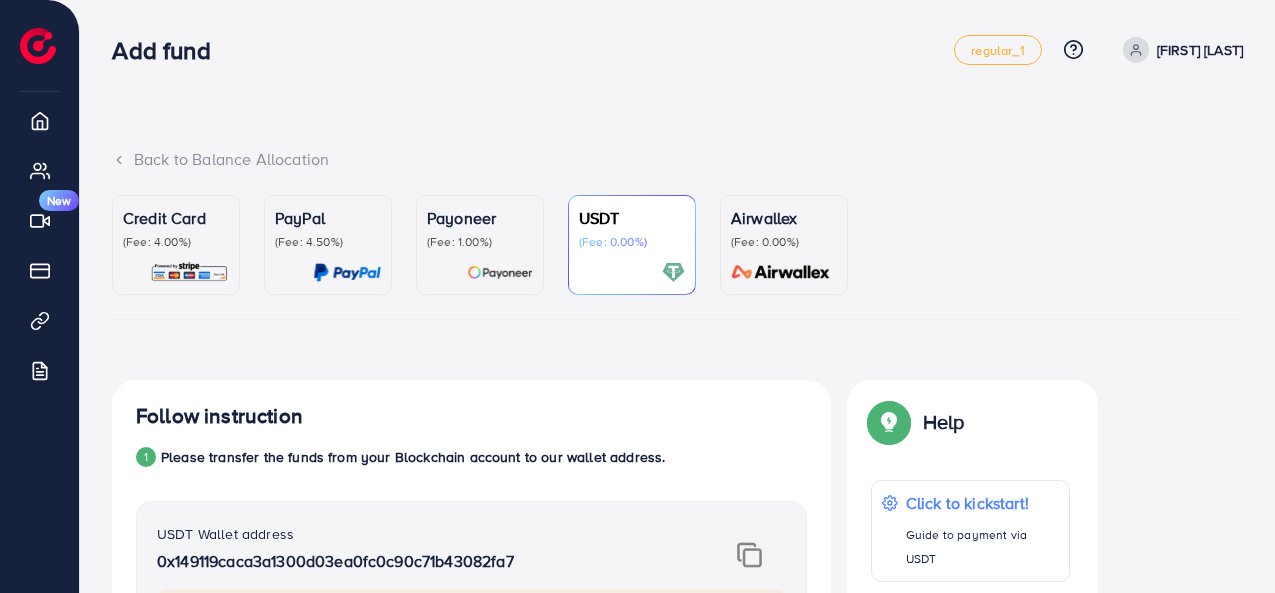 click on "[FIRST] [LAST]" at bounding box center (1200, 50) 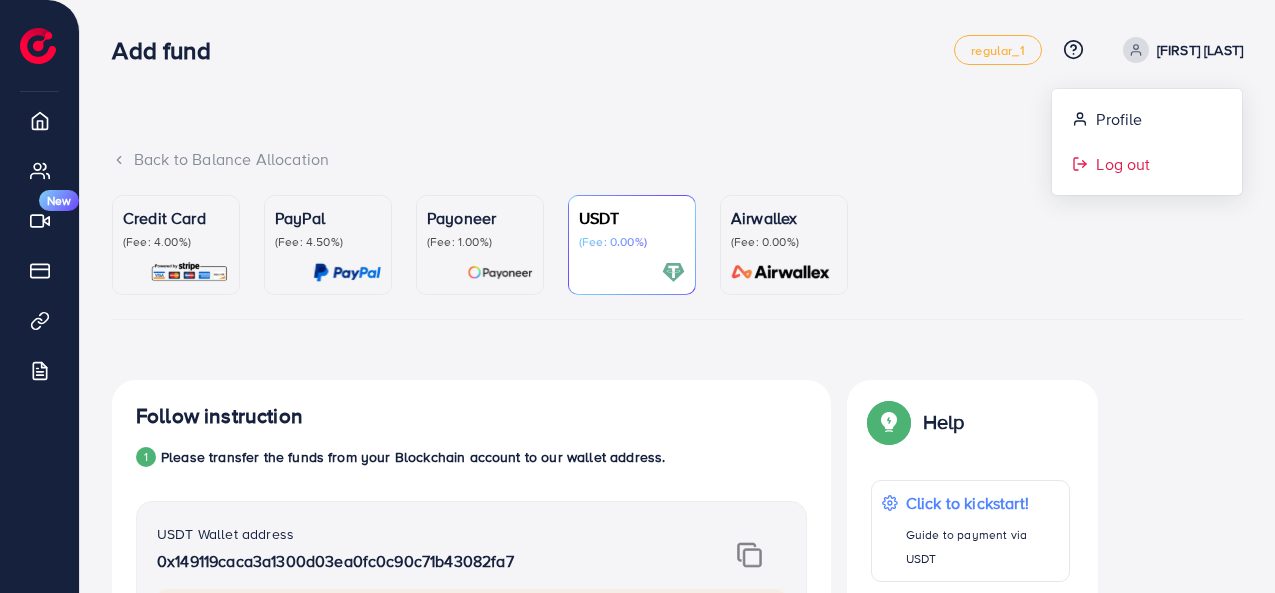 click on "Log out" at bounding box center (1123, 164) 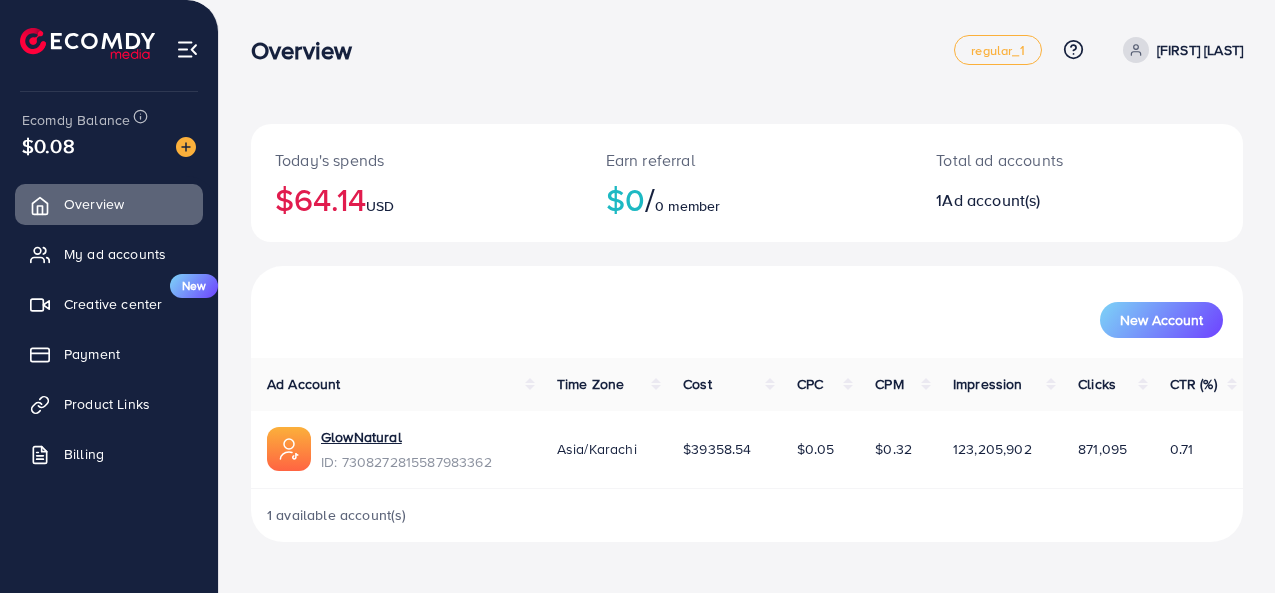 scroll, scrollTop: 0, scrollLeft: 0, axis: both 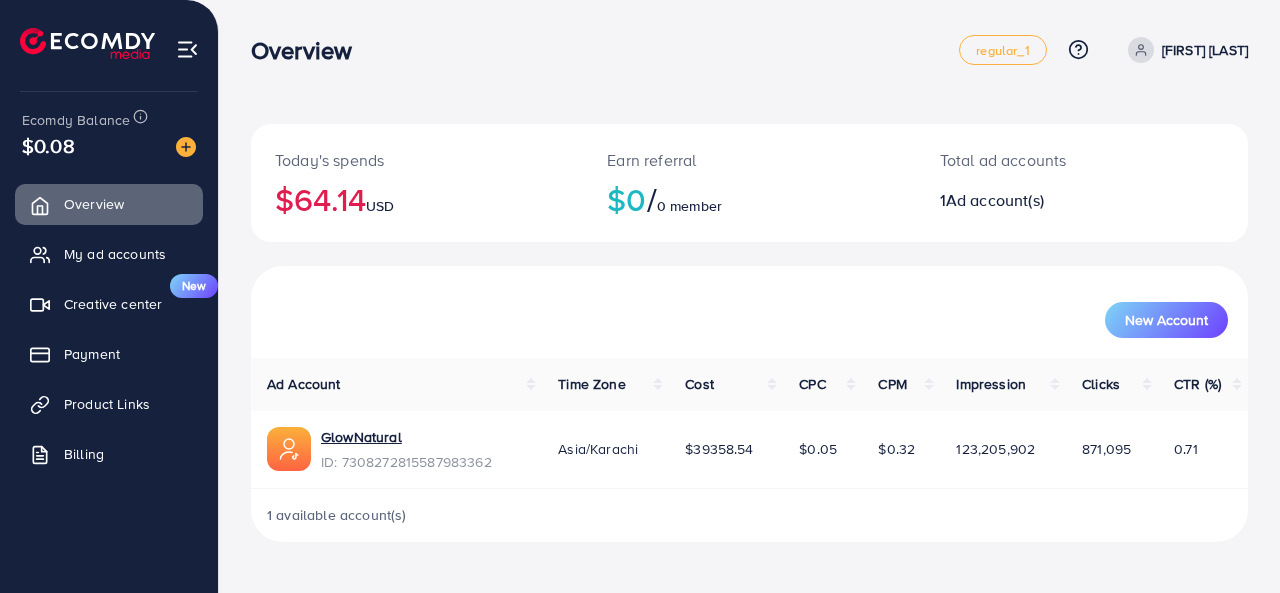 click on "My ad accounts" at bounding box center [115, 254] 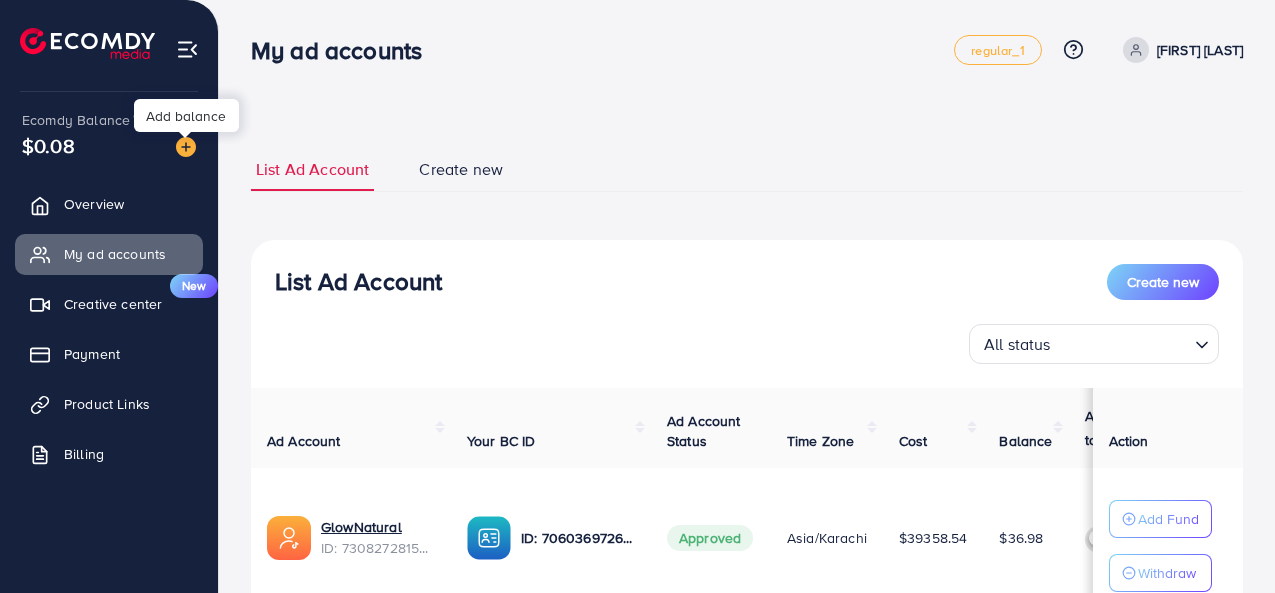 click at bounding box center [186, 147] 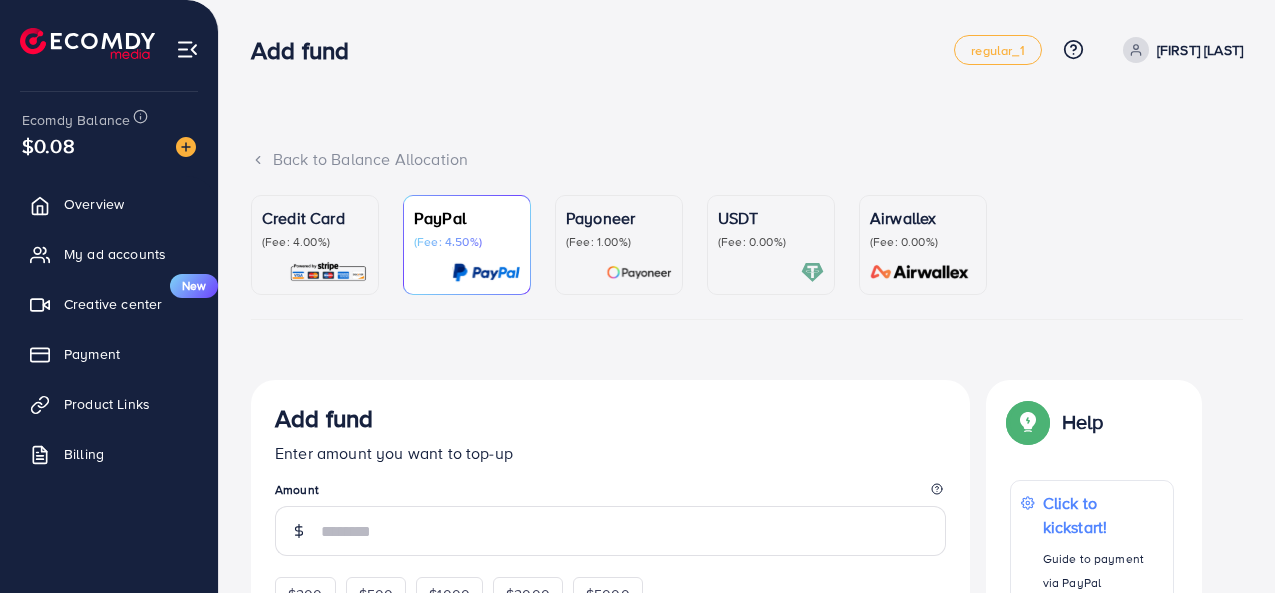 click on "(Fee: 0.00%)" at bounding box center [771, 242] 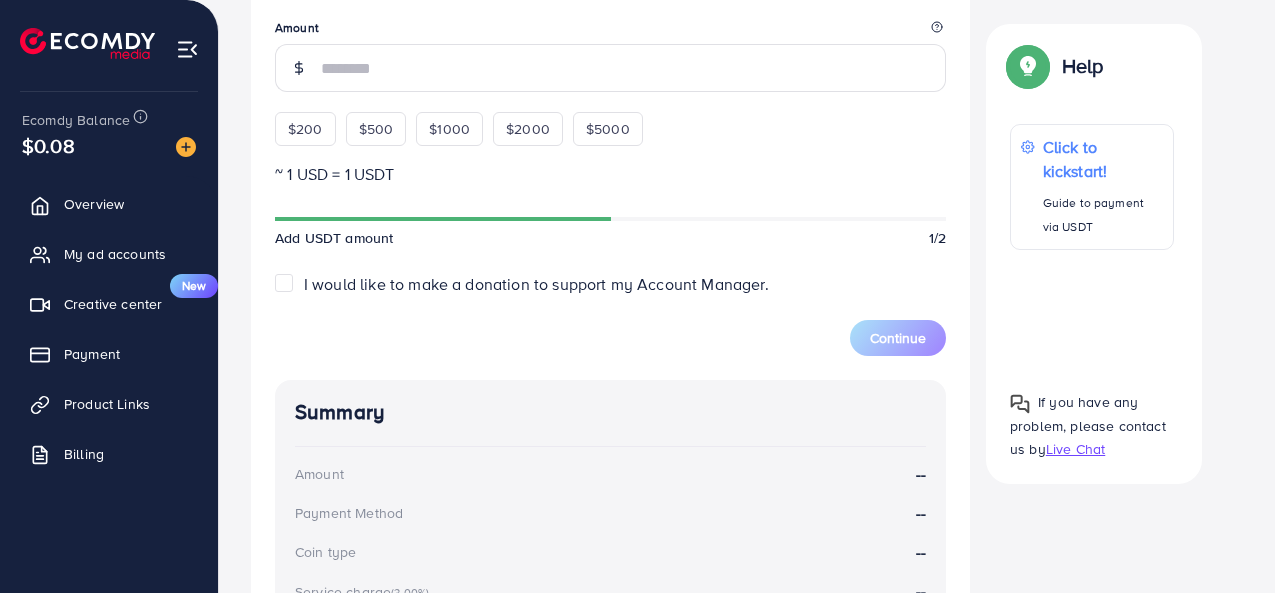scroll, scrollTop: 550, scrollLeft: 0, axis: vertical 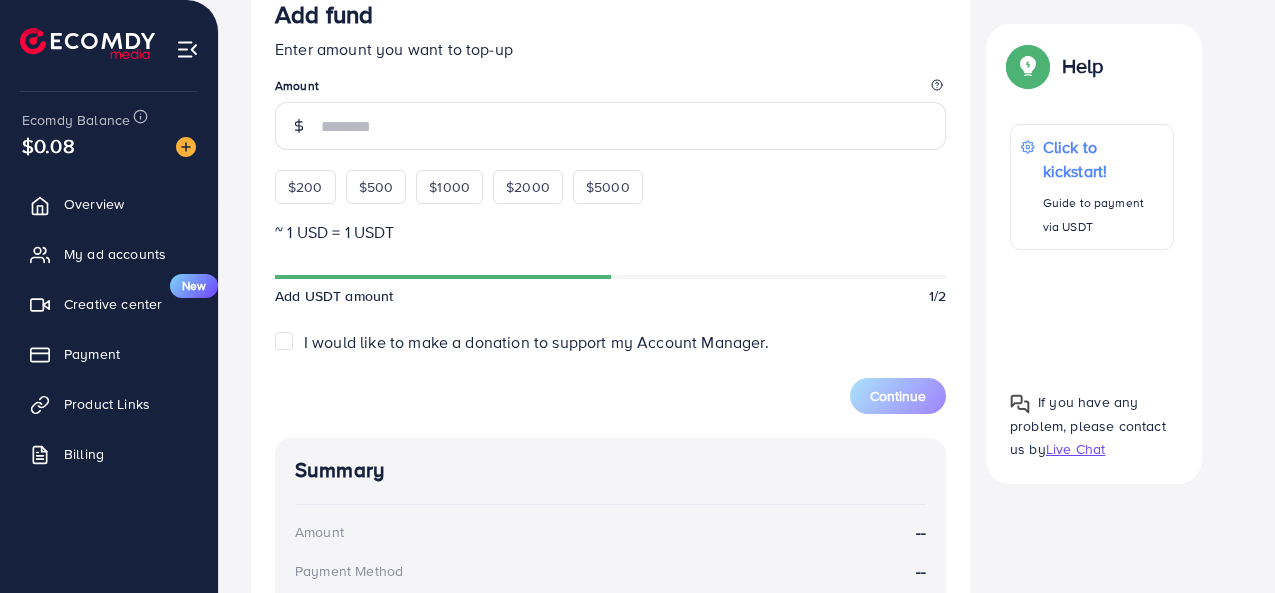 click on "$1000" at bounding box center [449, 187] 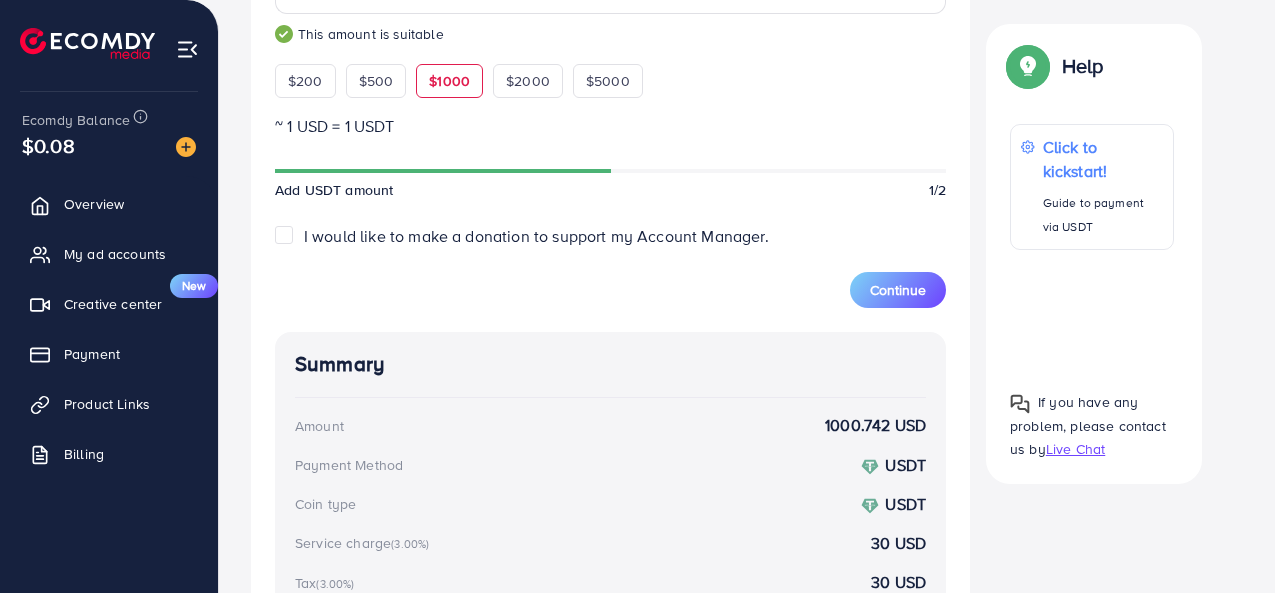 scroll, scrollTop: 755, scrollLeft: 0, axis: vertical 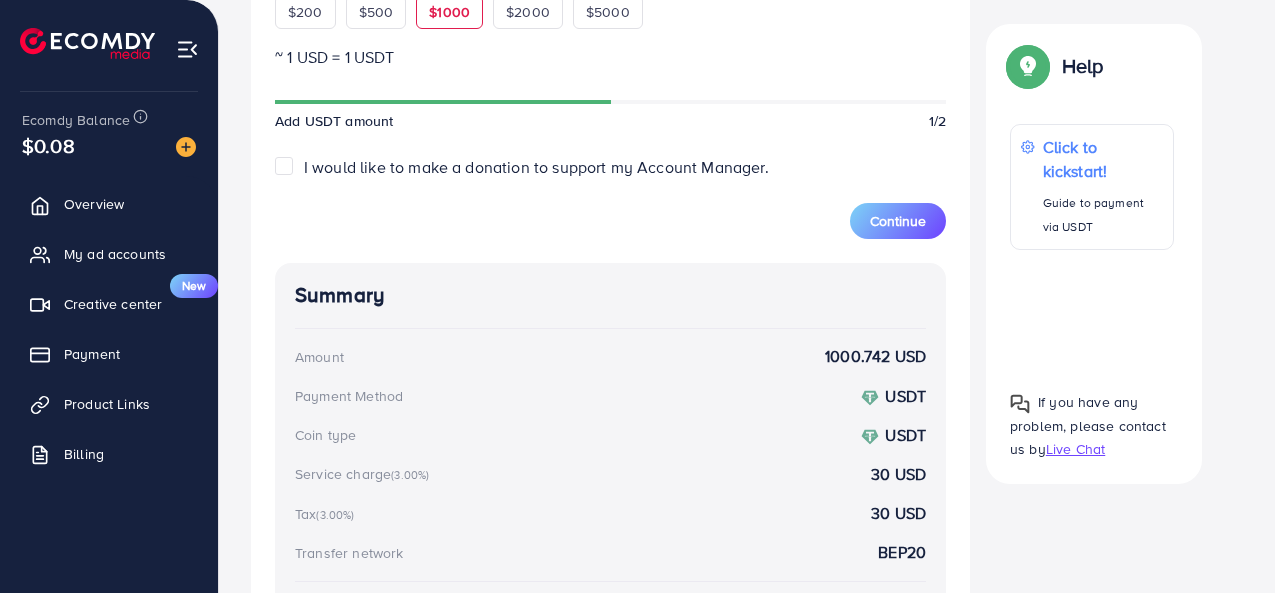 click on "Continue" at bounding box center [898, 221] 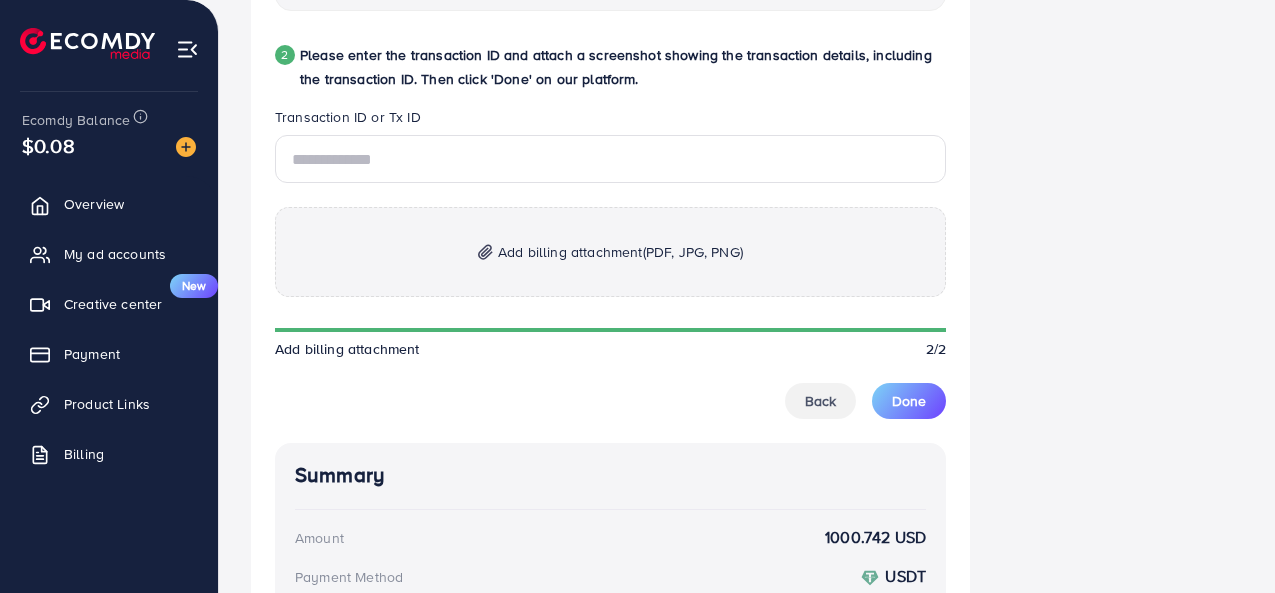 scroll, scrollTop: 1105, scrollLeft: 0, axis: vertical 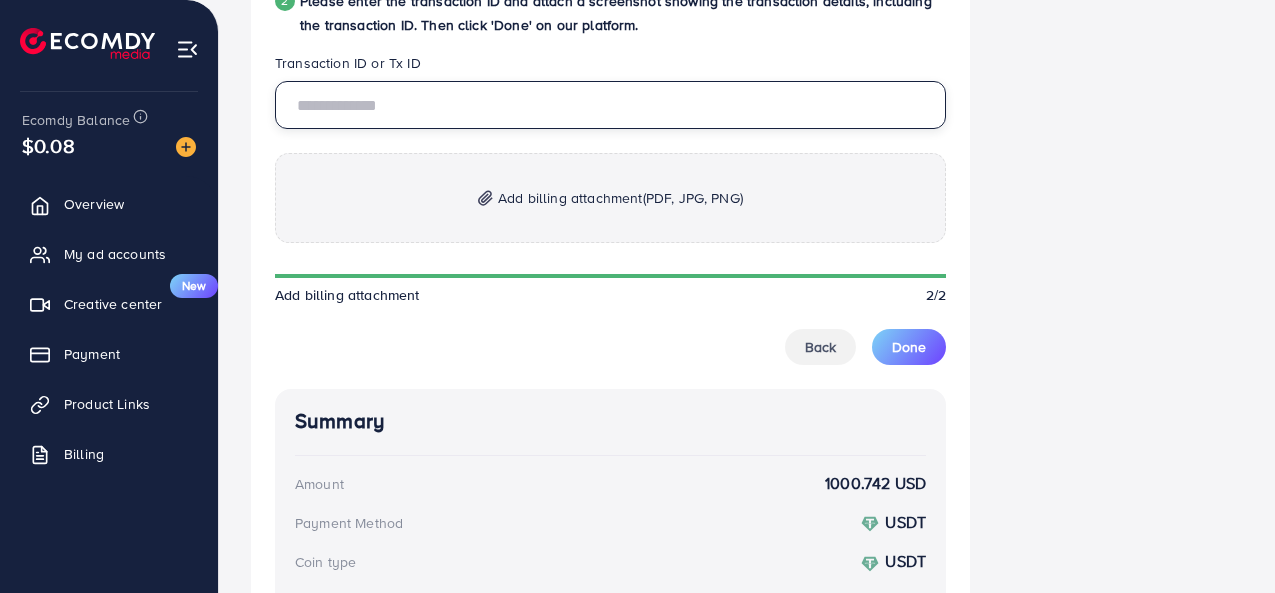 click at bounding box center (610, 105) 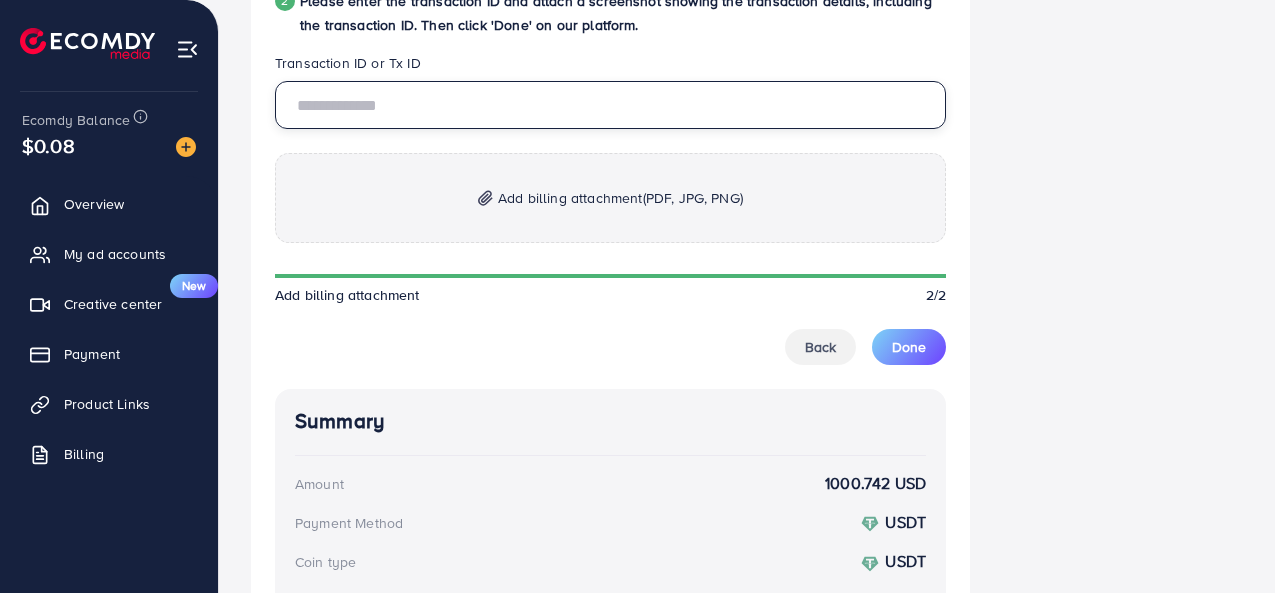 paste on "**********" 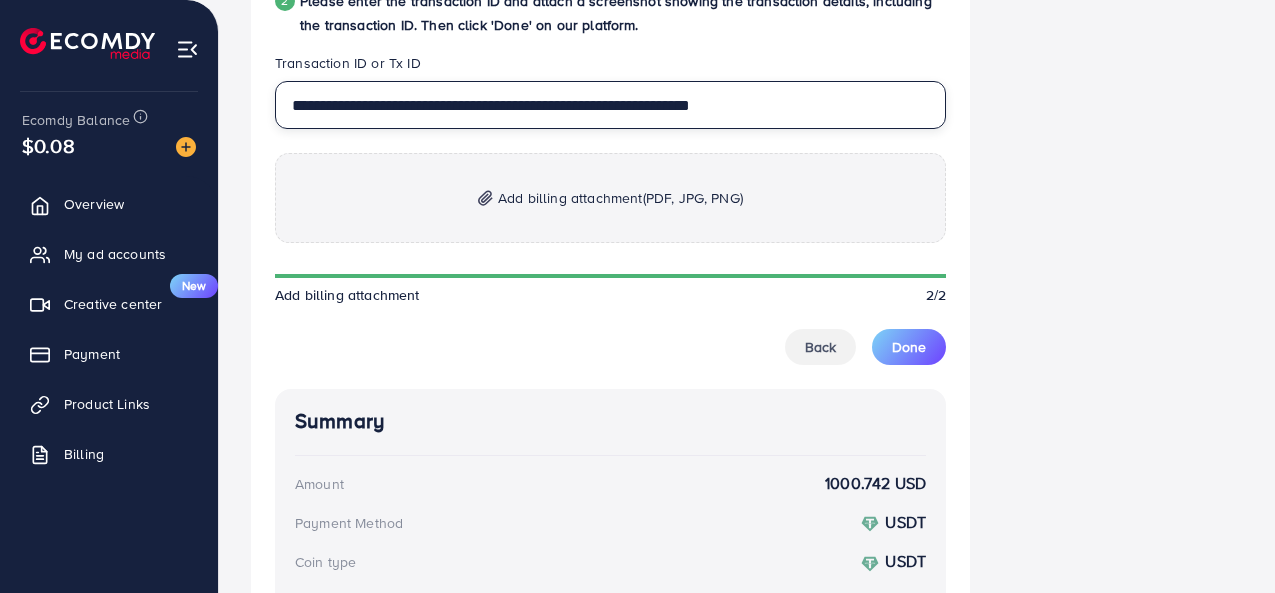 type on "**********" 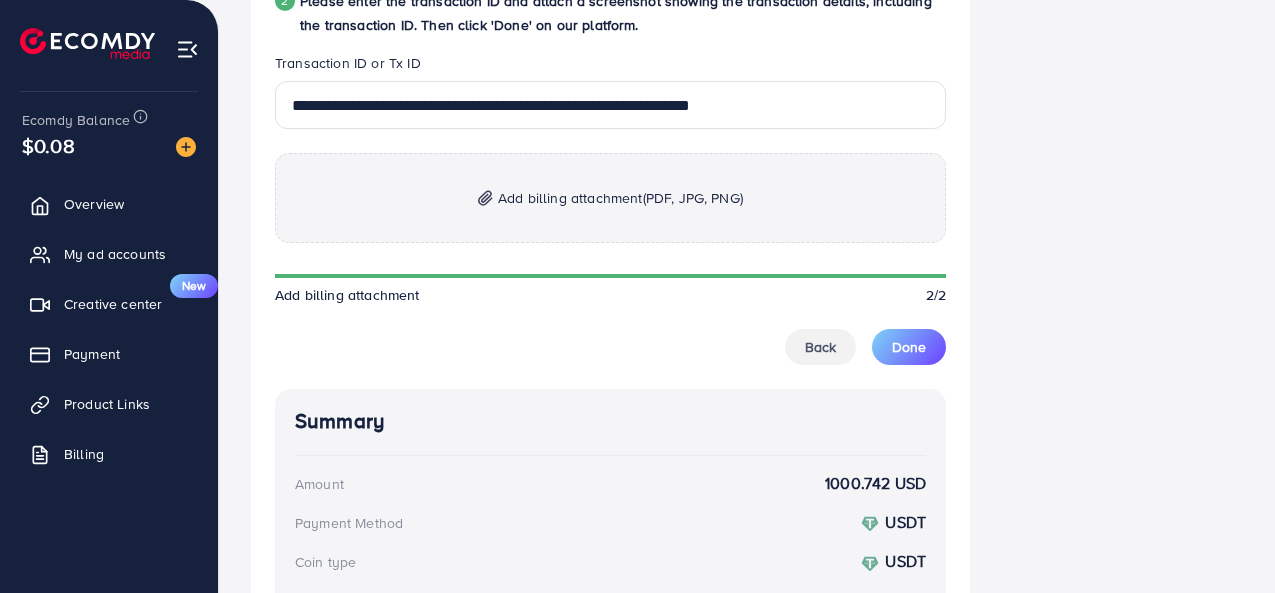 click on "Add billing attachment  (PDF, JPG, PNG)" at bounding box center [610, 198] 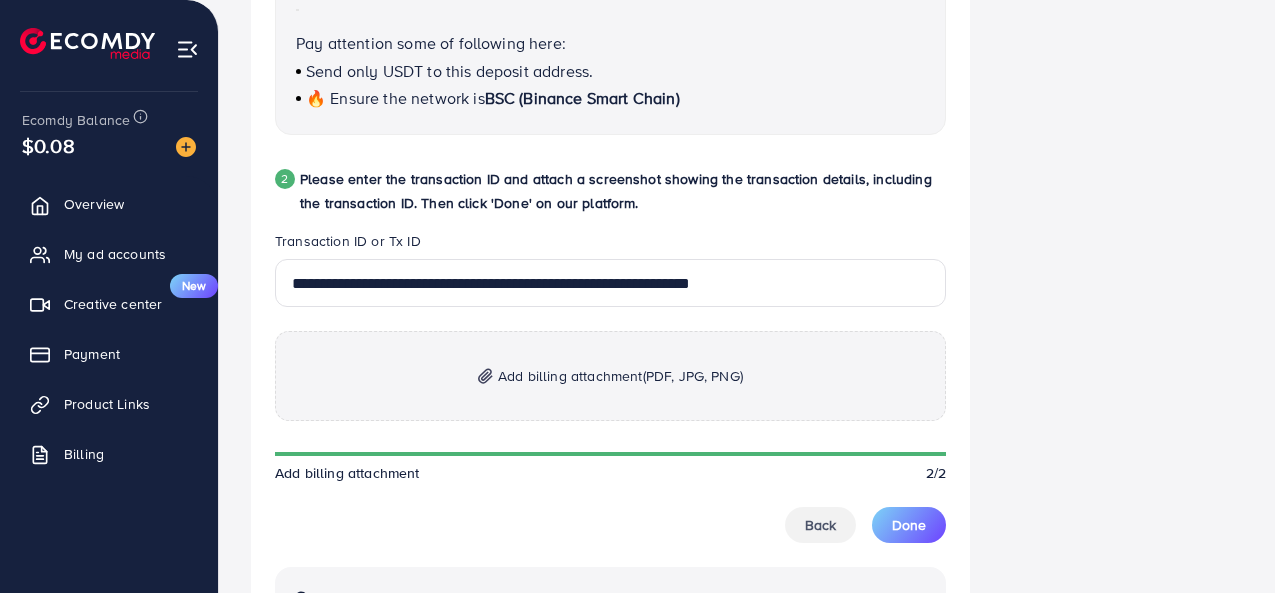 scroll, scrollTop: 897, scrollLeft: 0, axis: vertical 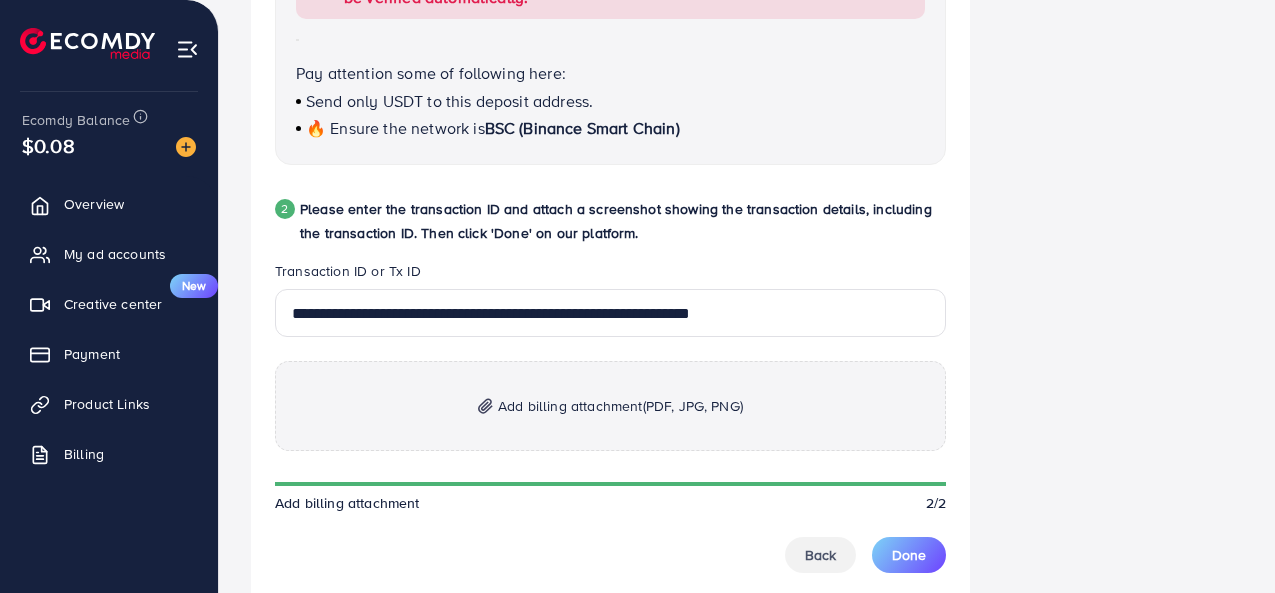click on "Add billing attachment  (PDF, JPG, PNG)" at bounding box center [620, 406] 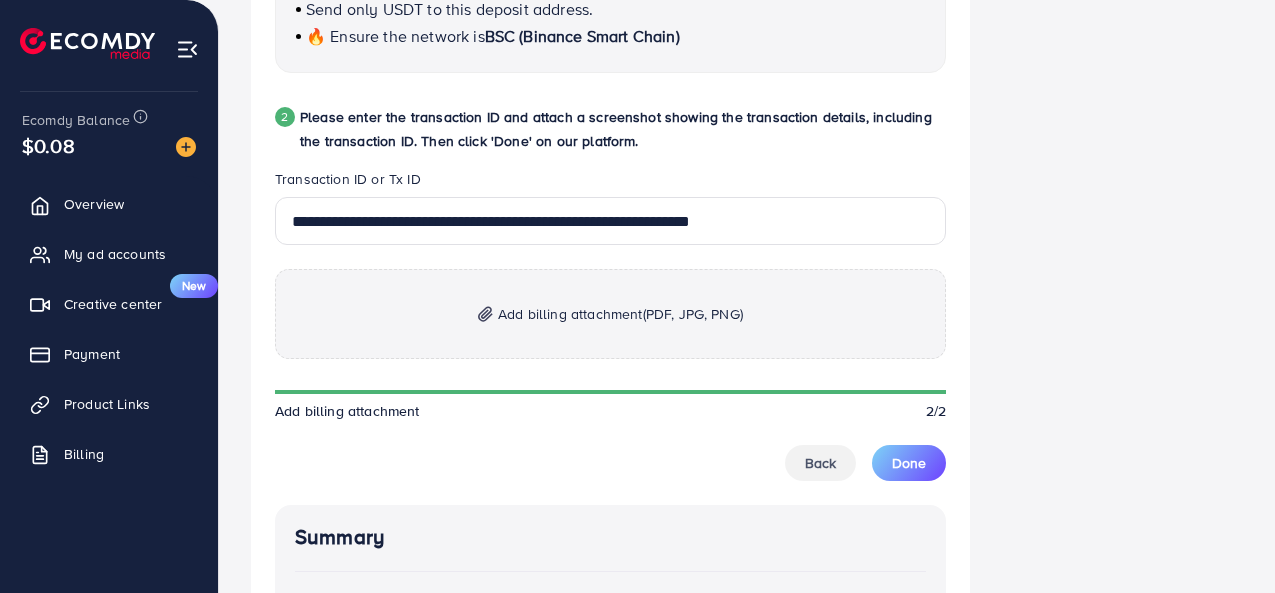 scroll, scrollTop: 990, scrollLeft: 0, axis: vertical 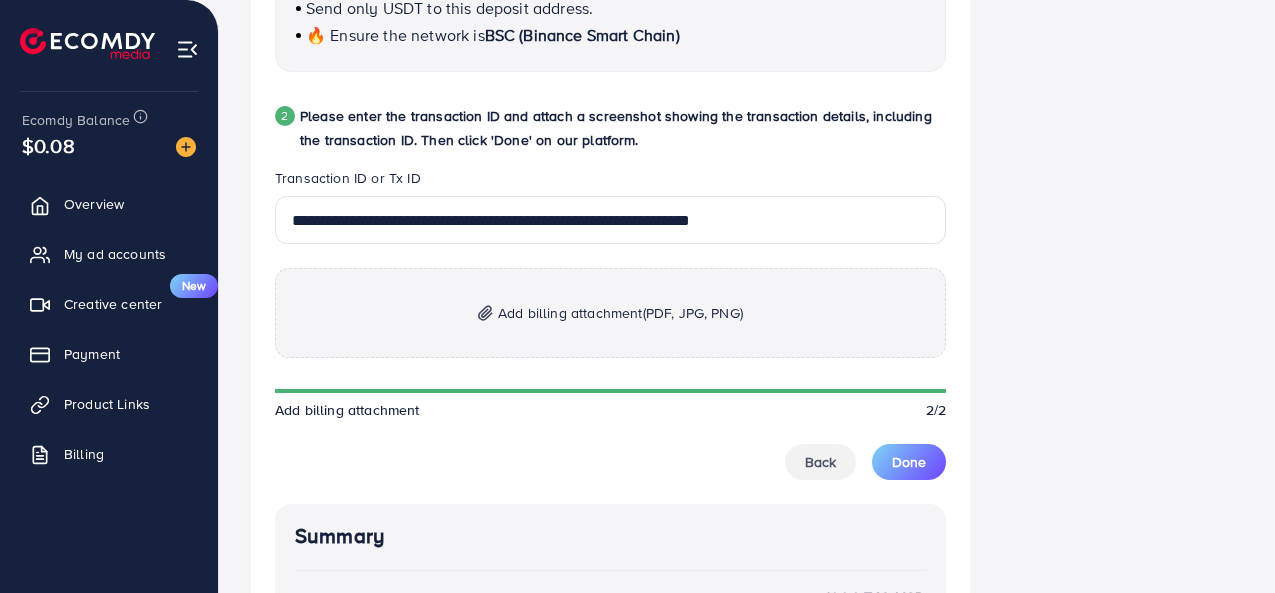 click on "Add billing attachment  (PDF, JPG, PNG)" at bounding box center (620, 313) 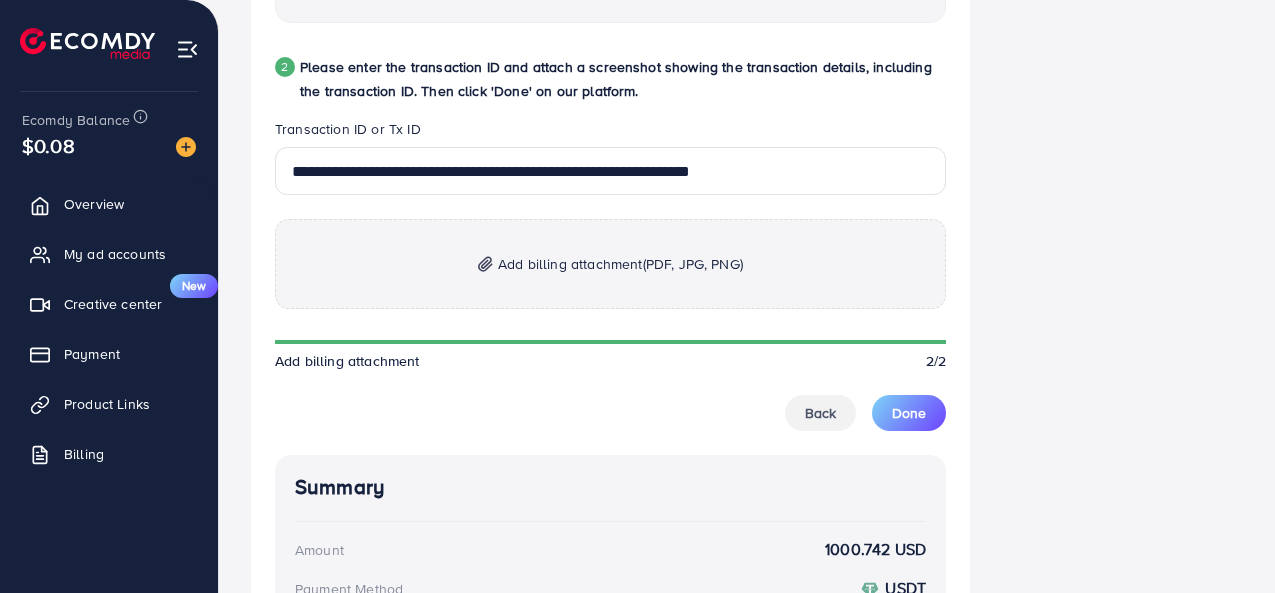scroll, scrollTop: 1013, scrollLeft: 0, axis: vertical 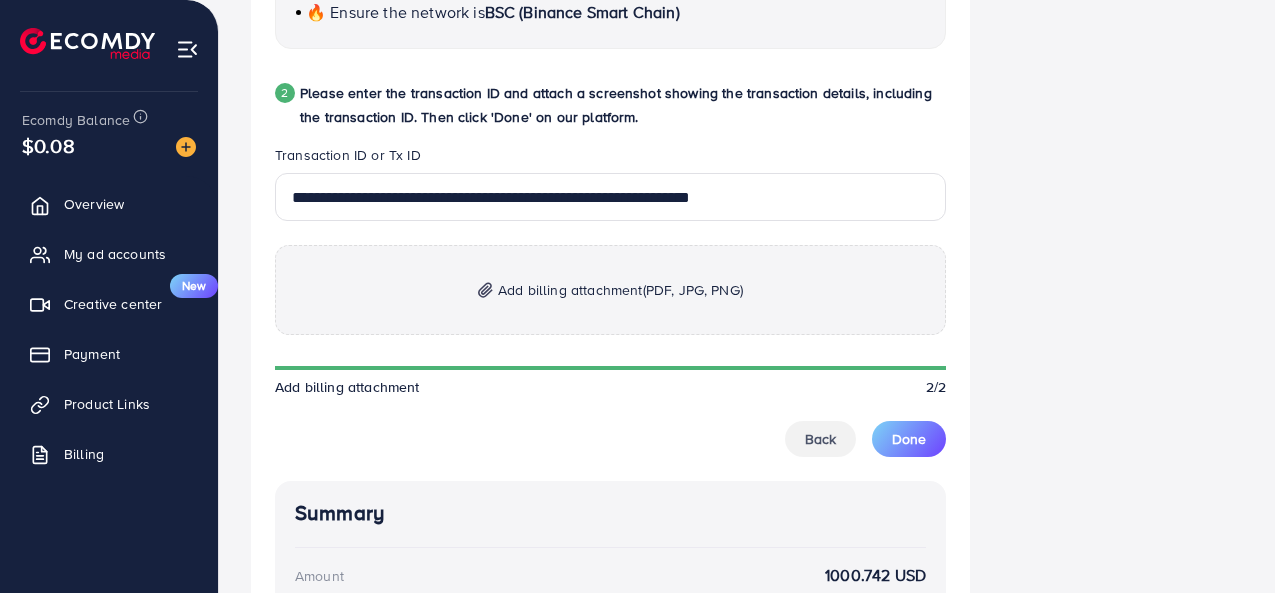 click on "Add billing attachment  (PDF, JPG, PNG)" at bounding box center [620, 290] 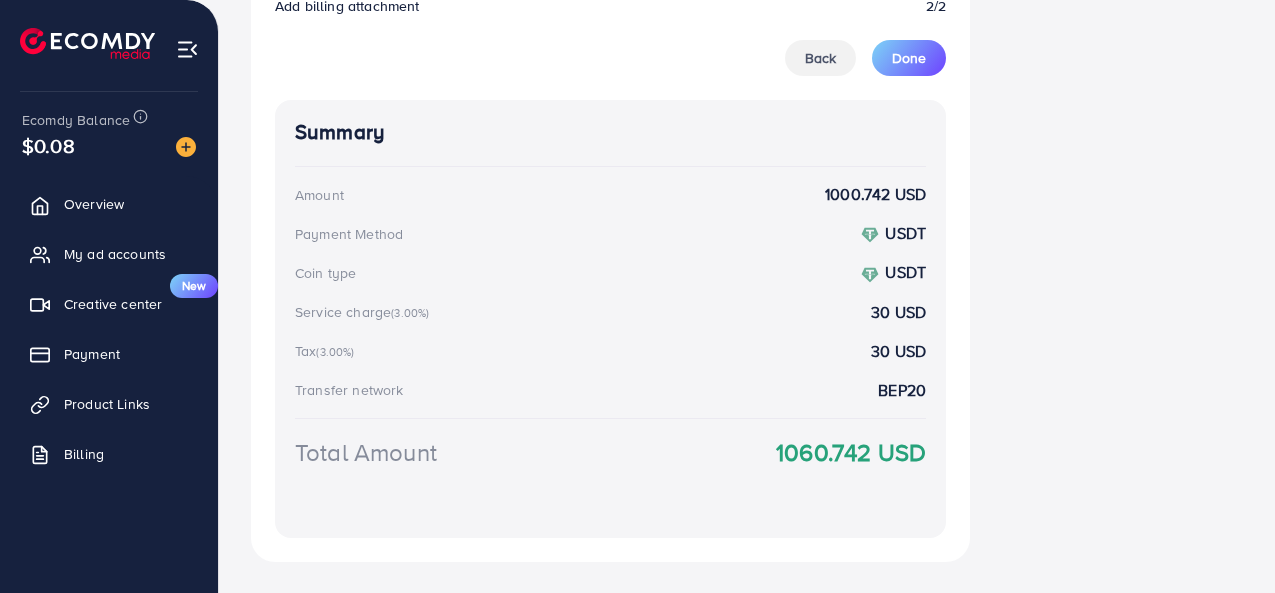 scroll, scrollTop: 1407, scrollLeft: 0, axis: vertical 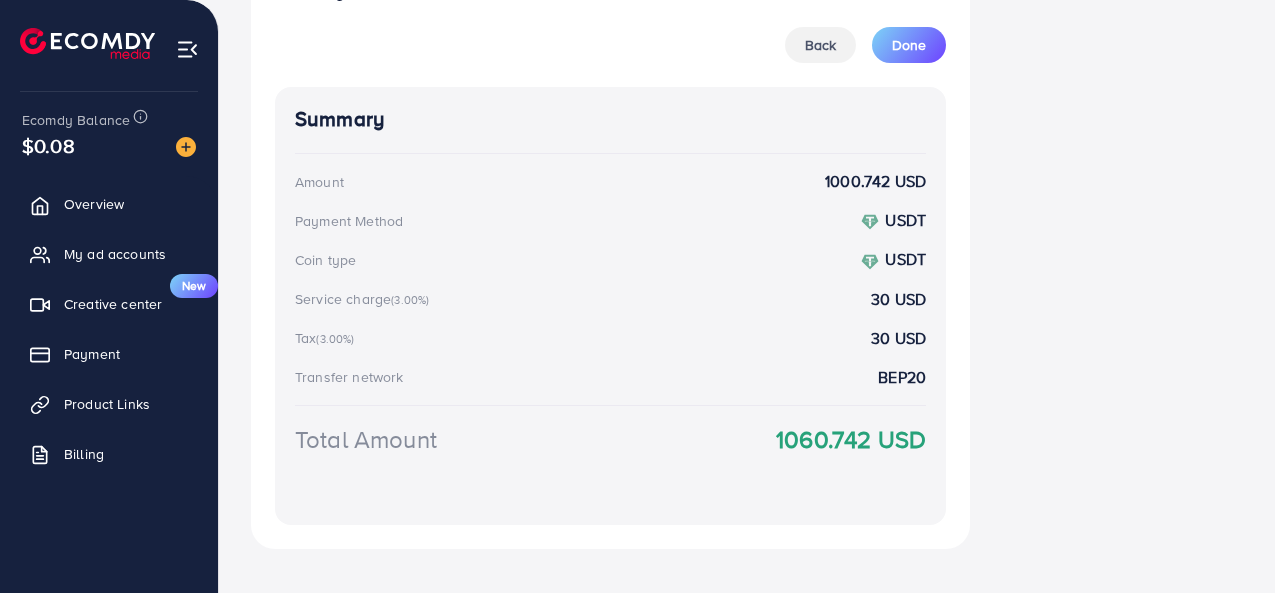 click on "Done" at bounding box center [909, 45] 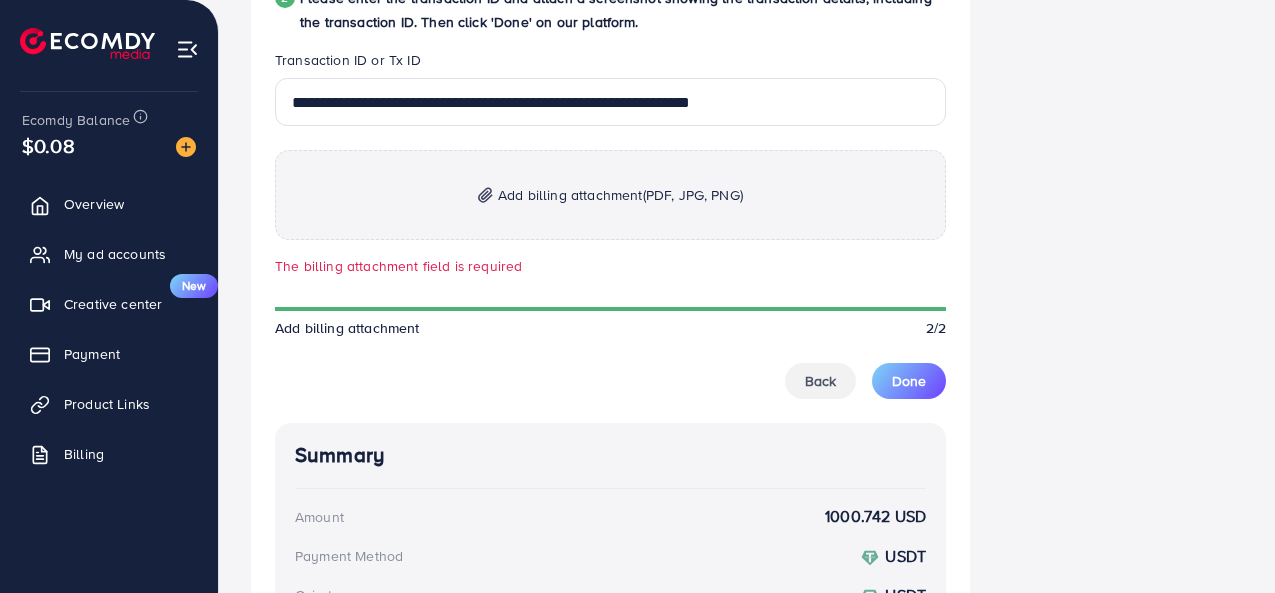 scroll, scrollTop: 1113, scrollLeft: 0, axis: vertical 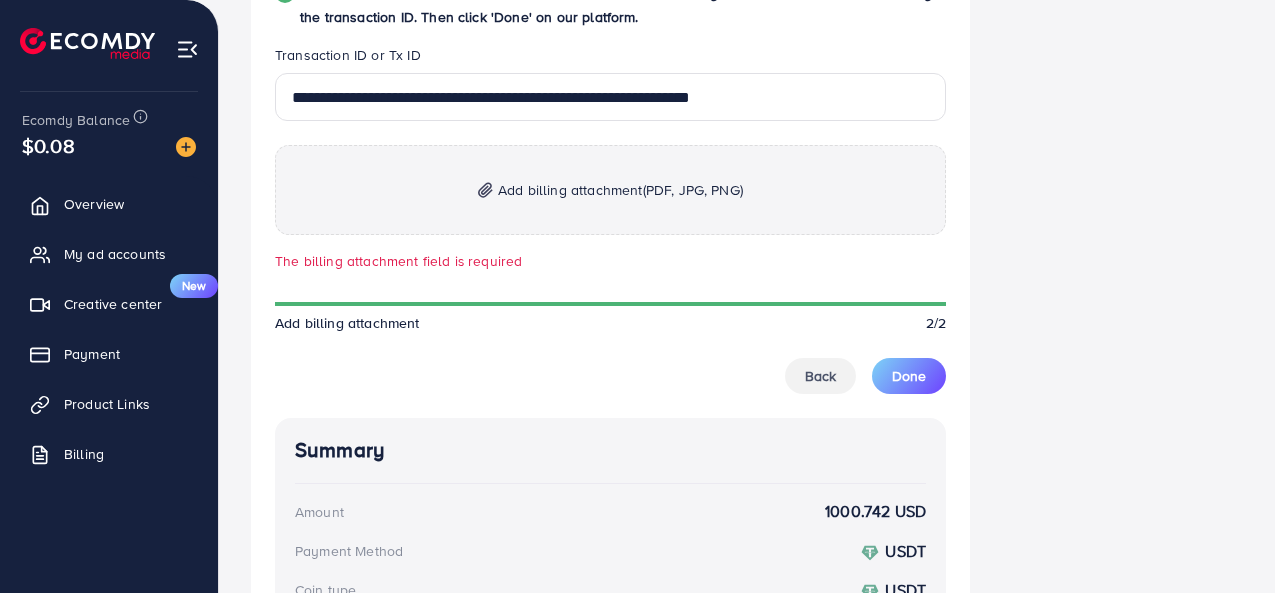 click on "Add billing attachment  (PDF, JPG, PNG)" at bounding box center (620, 190) 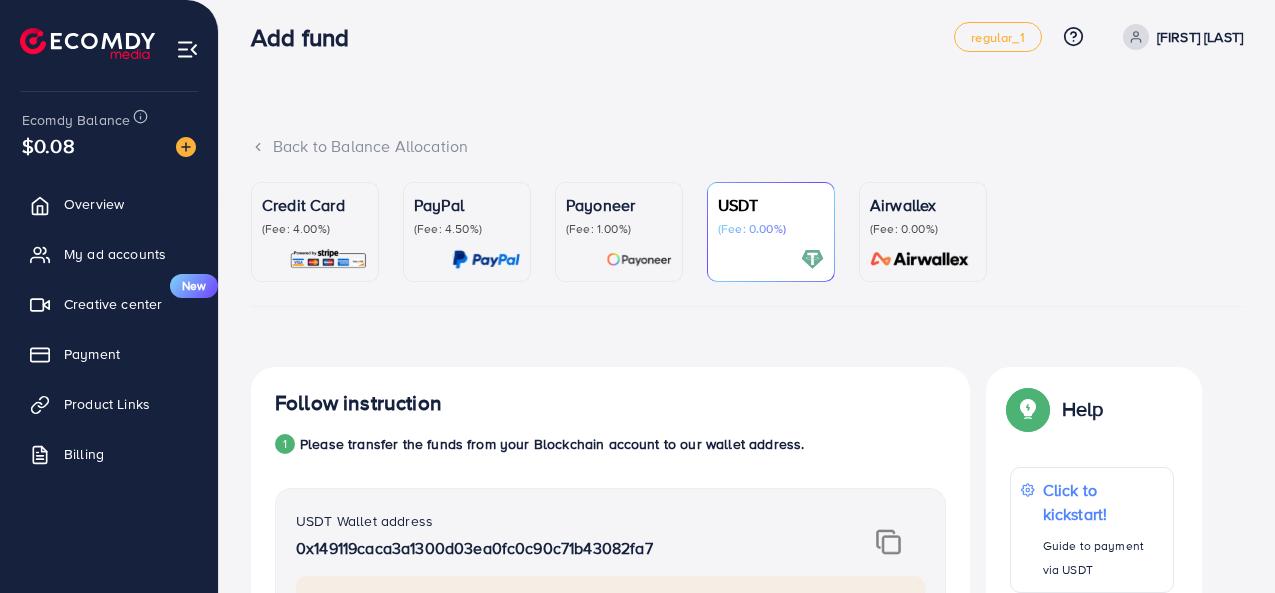scroll, scrollTop: 0, scrollLeft: 0, axis: both 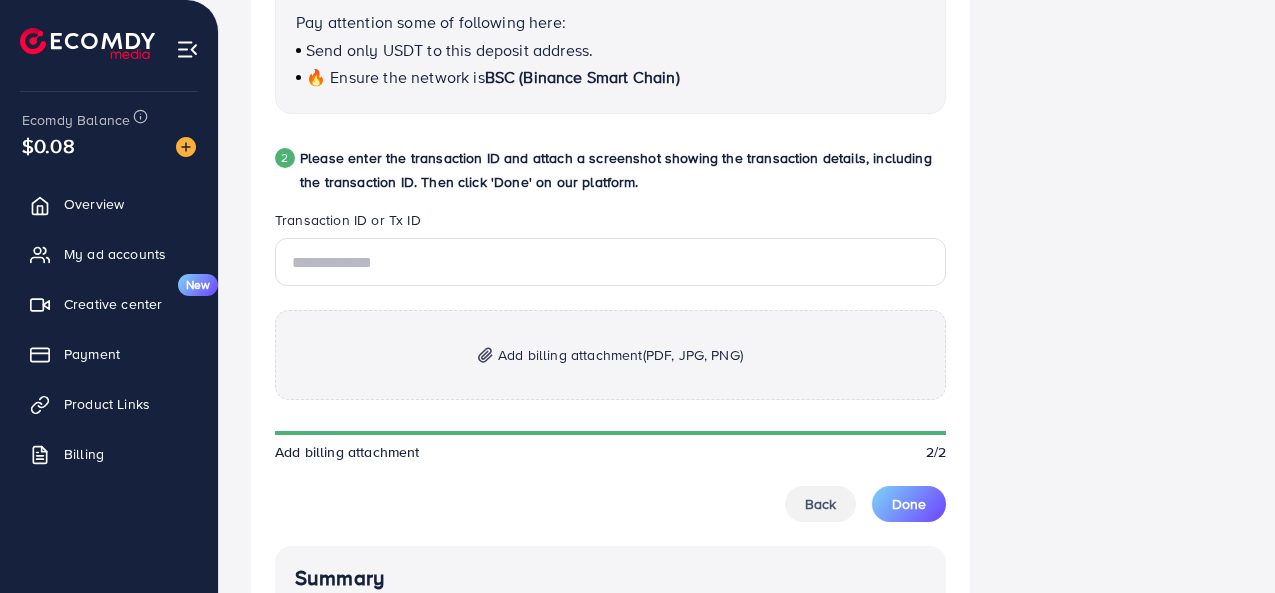 click on "Add billing attachment  (PDF, JPG, PNG)" at bounding box center [610, 355] 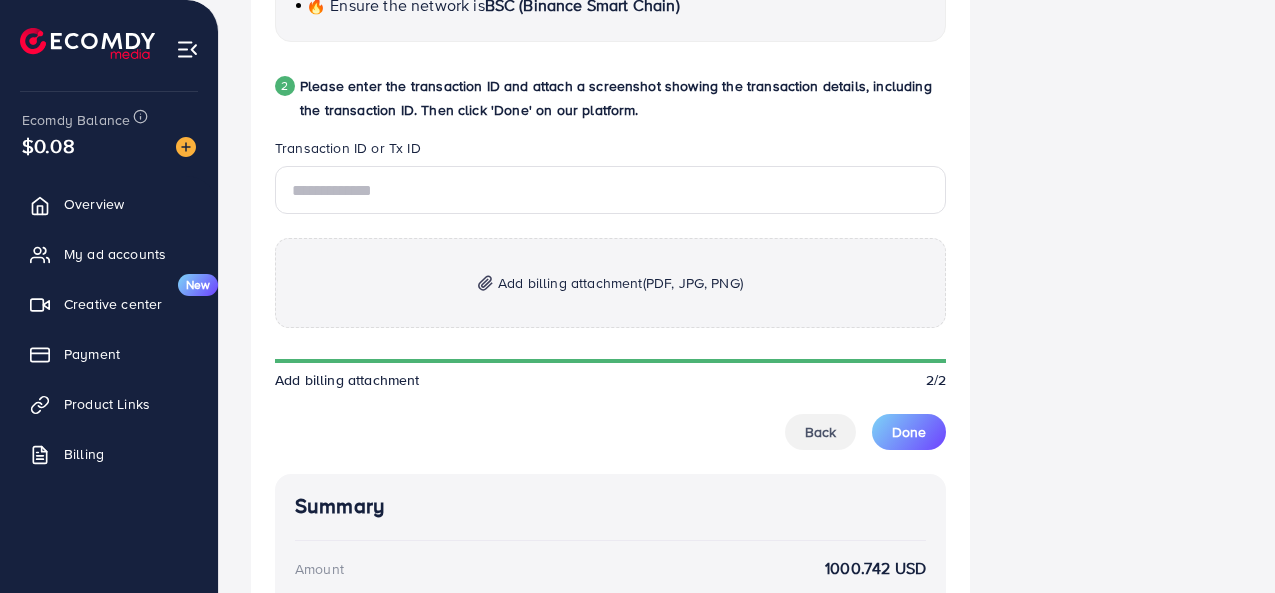 scroll, scrollTop: 1019, scrollLeft: 0, axis: vertical 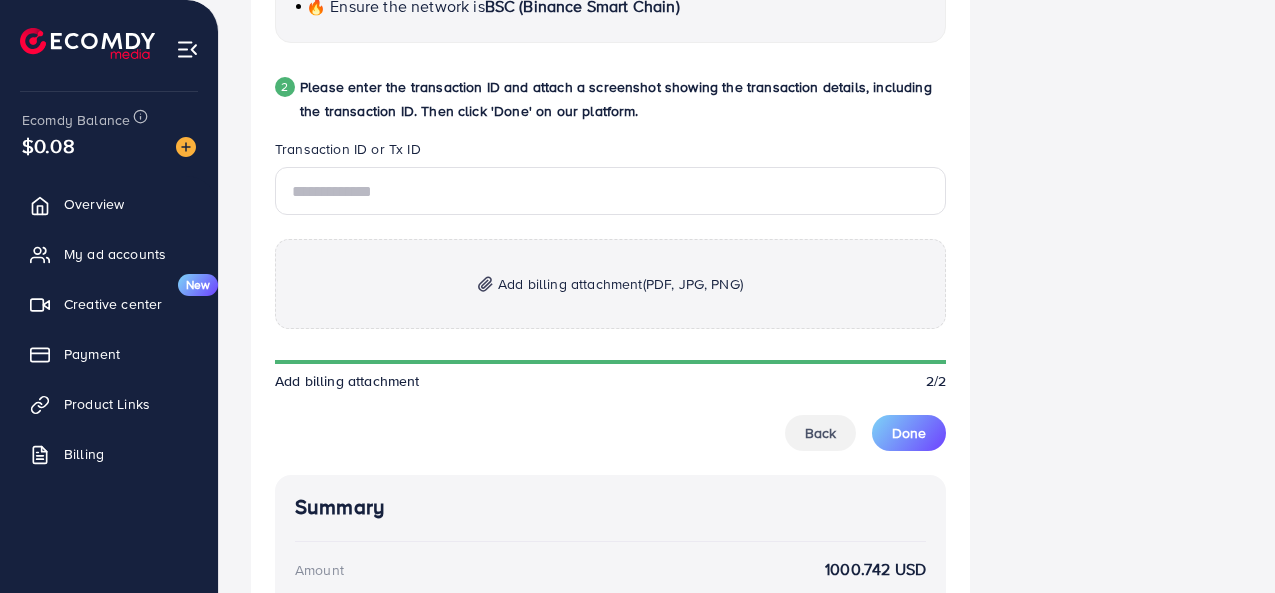 click on "Add billing attachment  (PDF, JPG, PNG)" at bounding box center (620, 284) 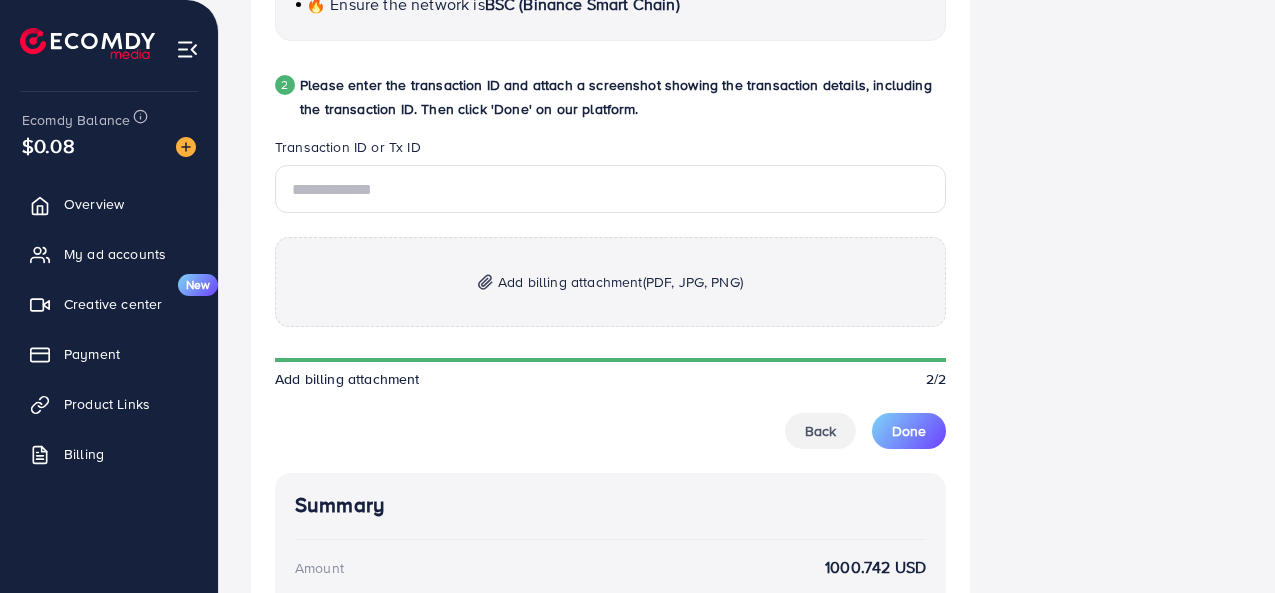 scroll, scrollTop: 1019, scrollLeft: 0, axis: vertical 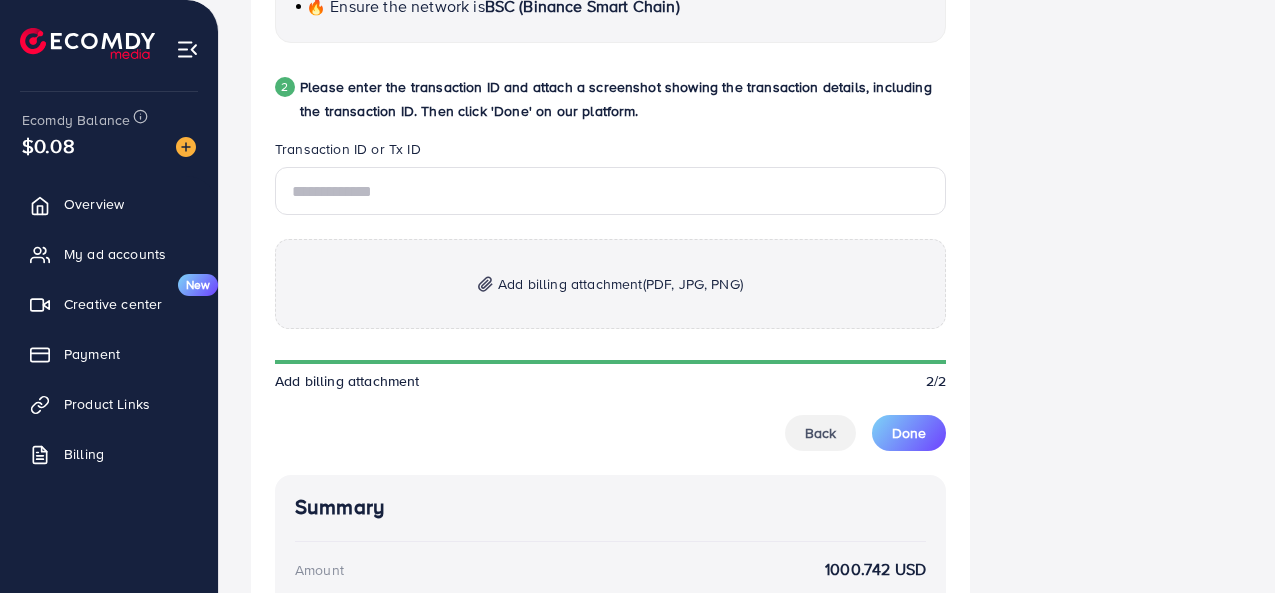 click on "Add billing attachment  (PDF, JPG, PNG)" at bounding box center (620, 284) 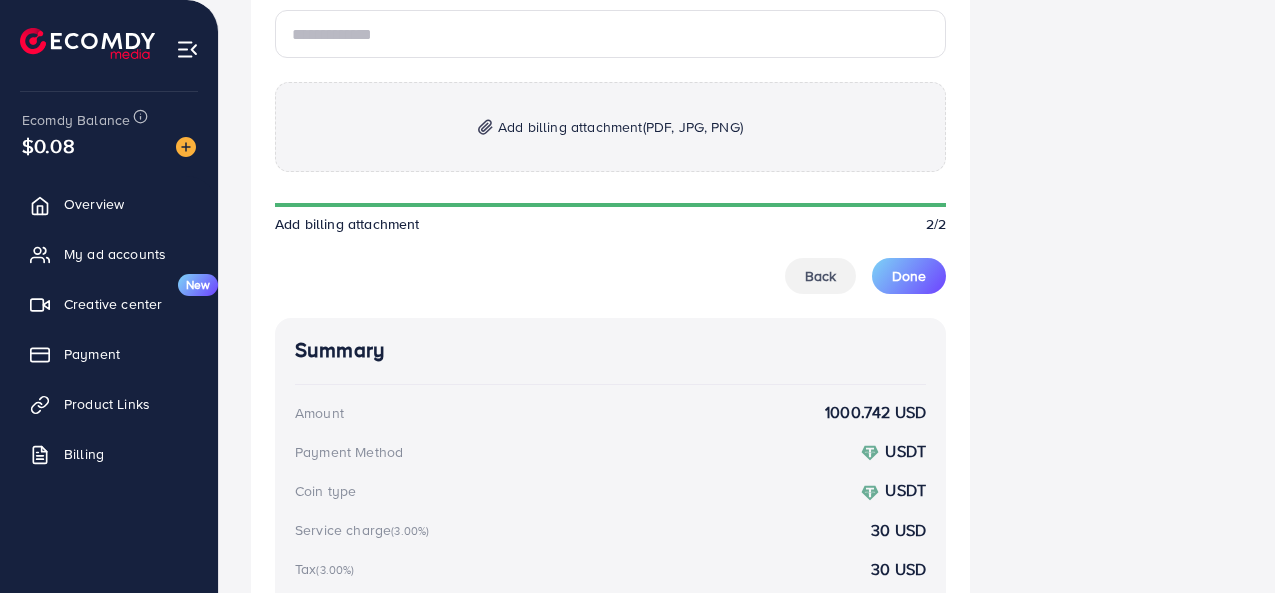 scroll, scrollTop: 1106, scrollLeft: 0, axis: vertical 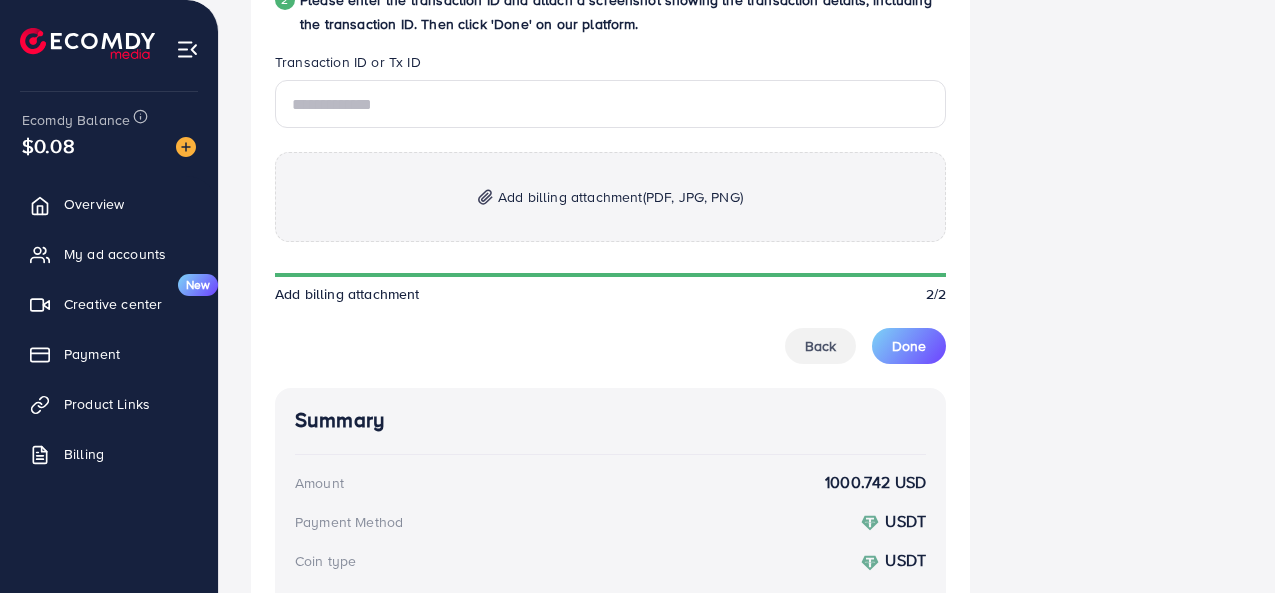 click on "Add billing attachment  (PDF, JPG, PNG)" at bounding box center (610, 197) 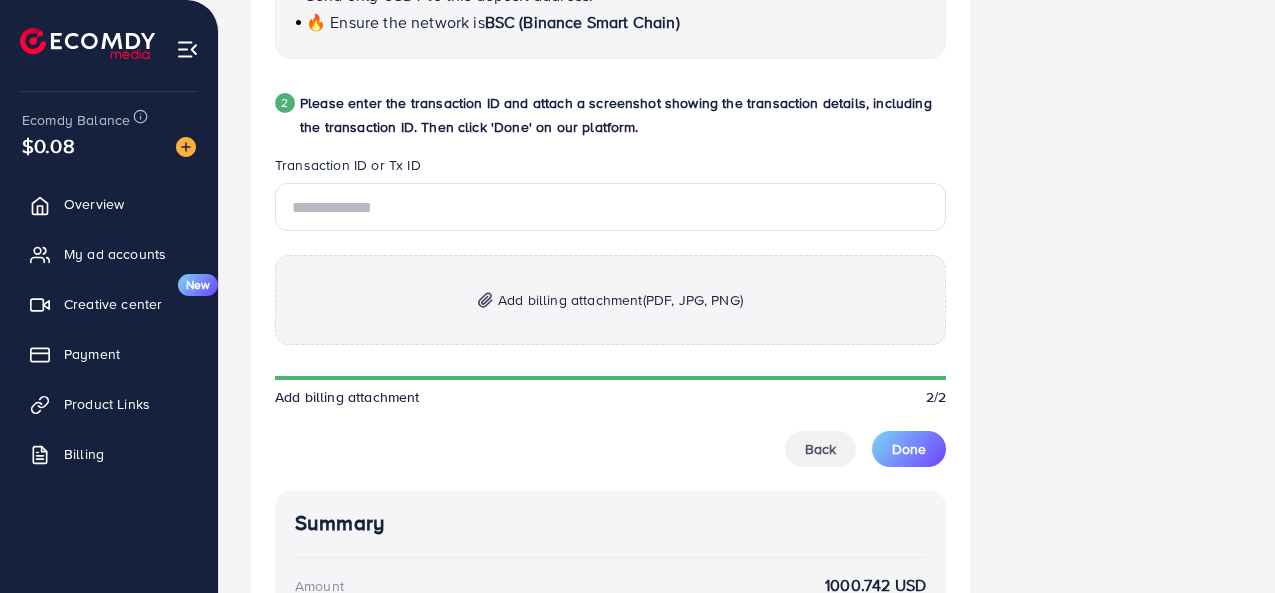 scroll, scrollTop: 1002, scrollLeft: 0, axis: vertical 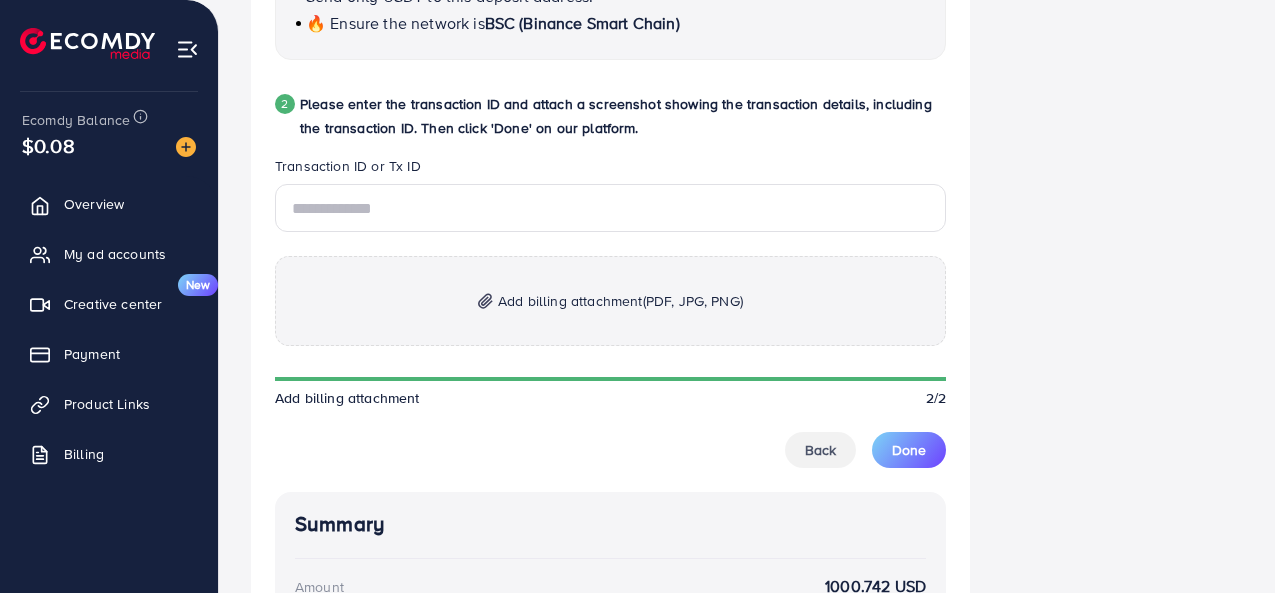 click on "Add billing attachment  (PDF, JPG, PNG)" at bounding box center [610, 301] 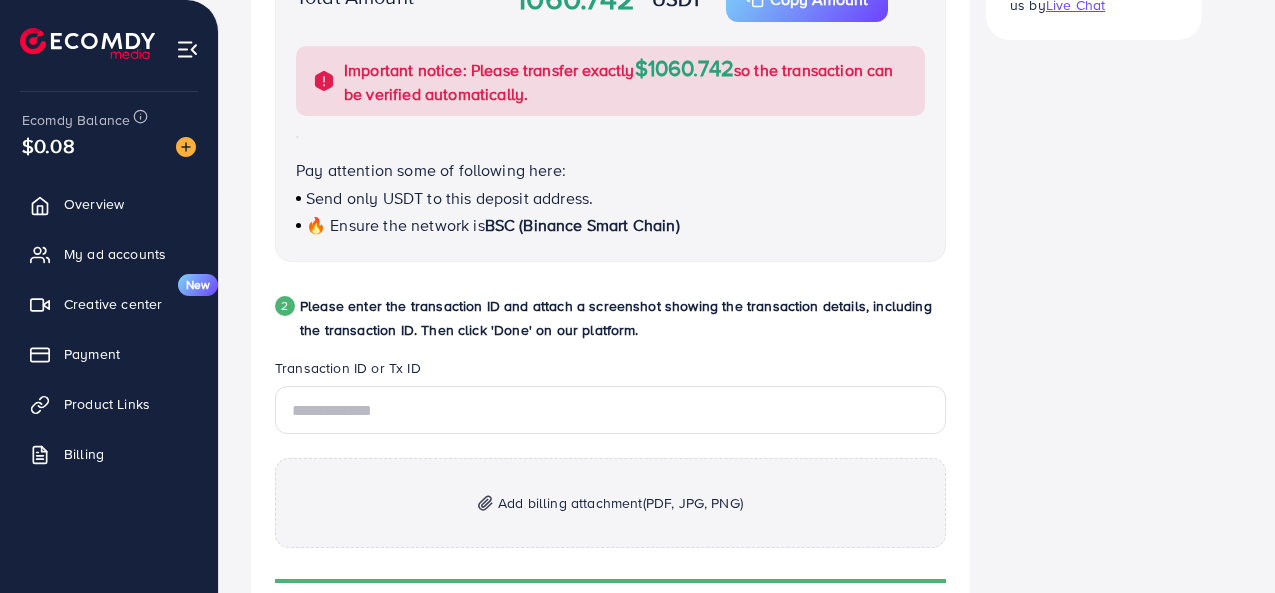 scroll, scrollTop: 0, scrollLeft: 0, axis: both 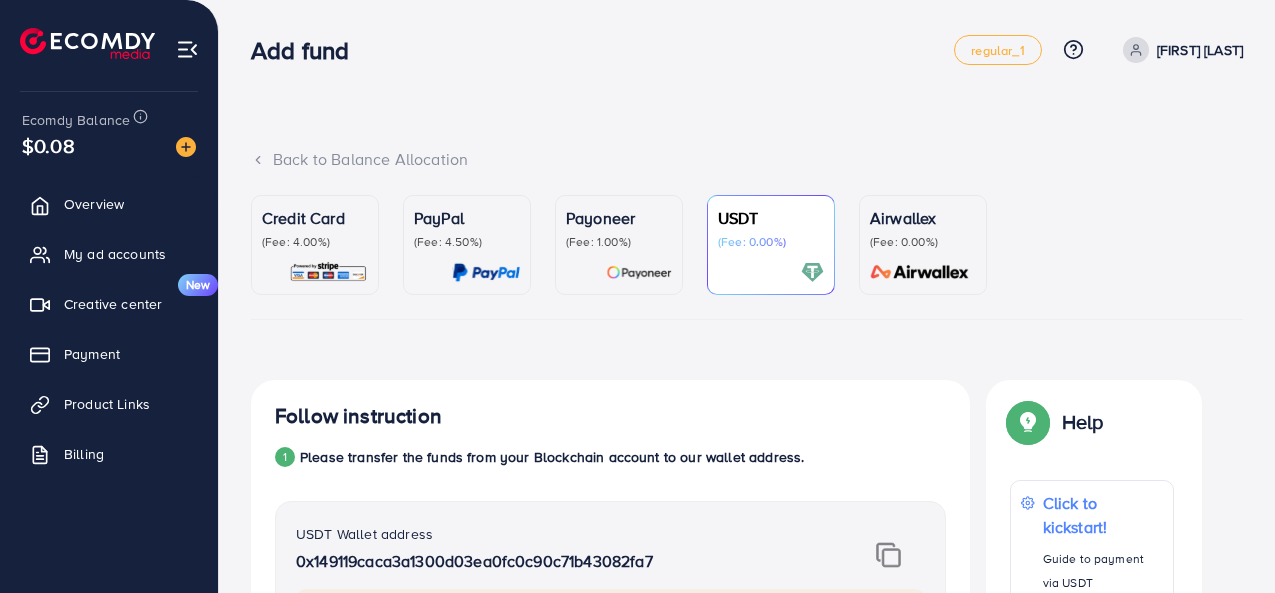 click on "[FIRST] [LAST]" at bounding box center (1200, 50) 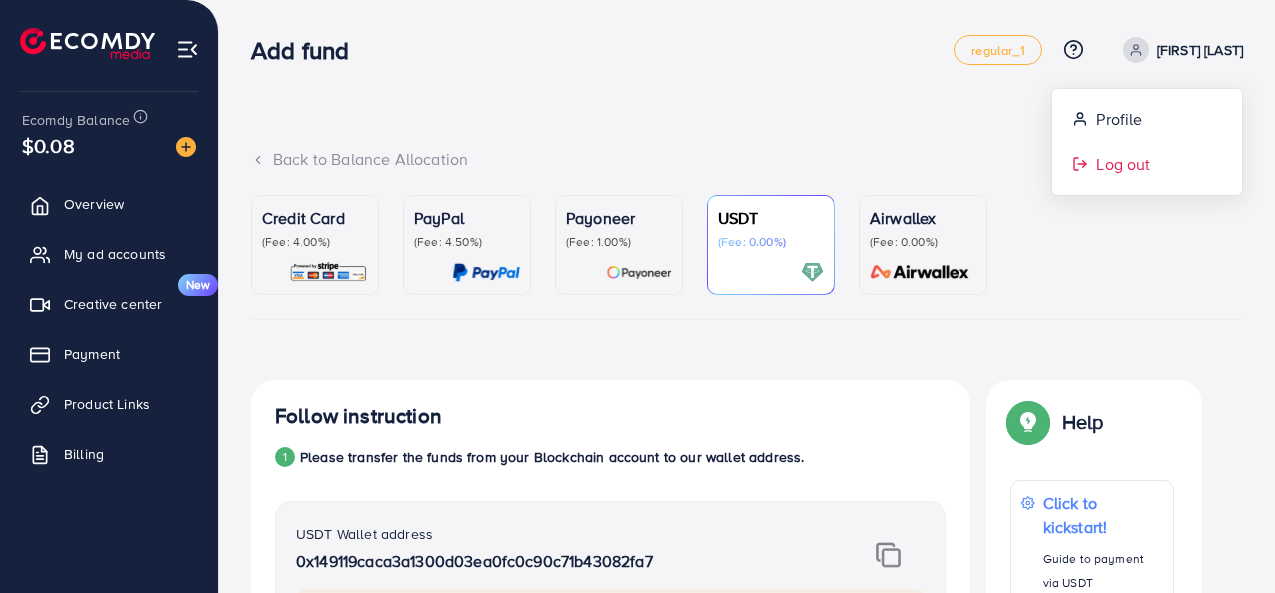 click on "Log out" at bounding box center [1123, 164] 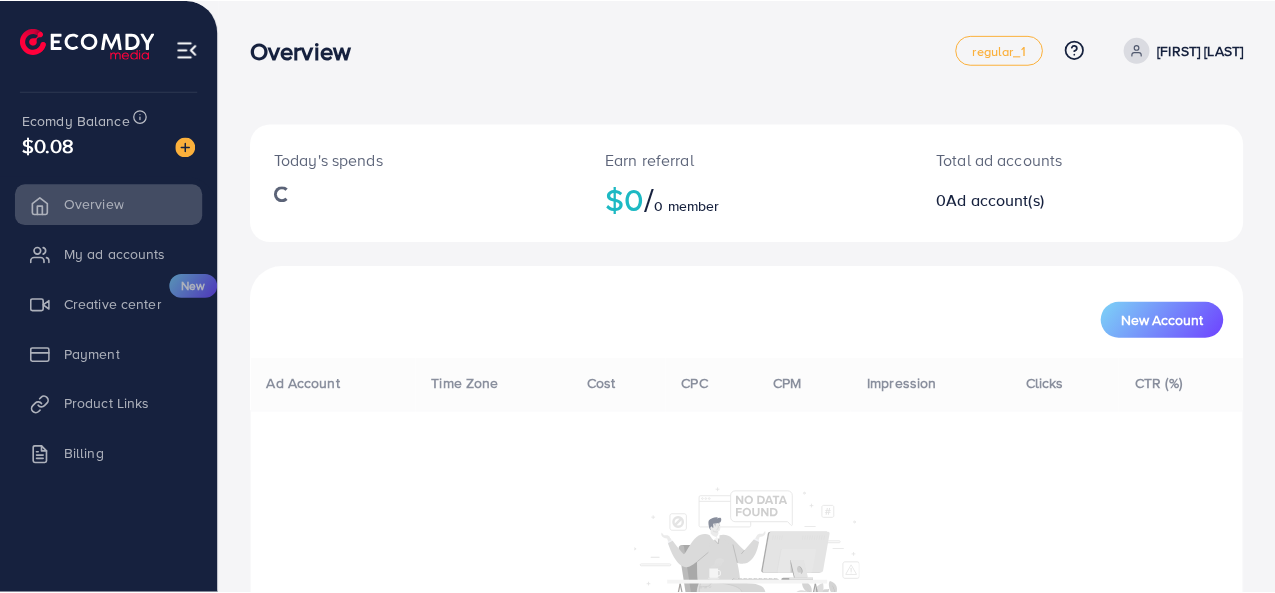 scroll, scrollTop: 0, scrollLeft: 0, axis: both 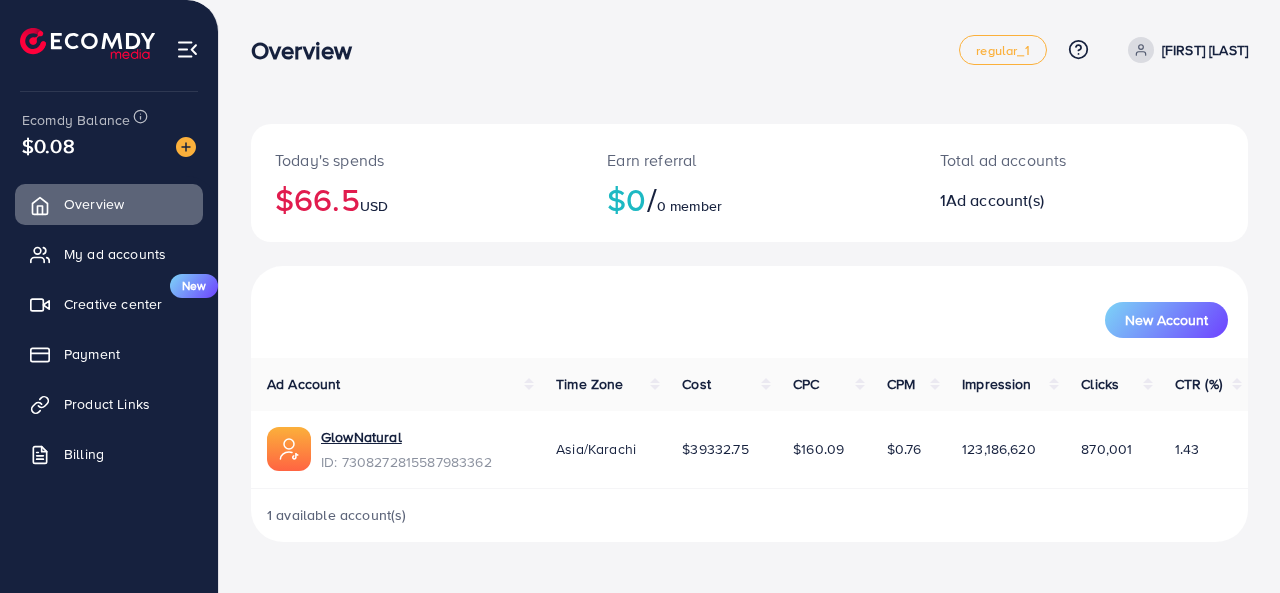 click on "My ad accounts" at bounding box center [115, 254] 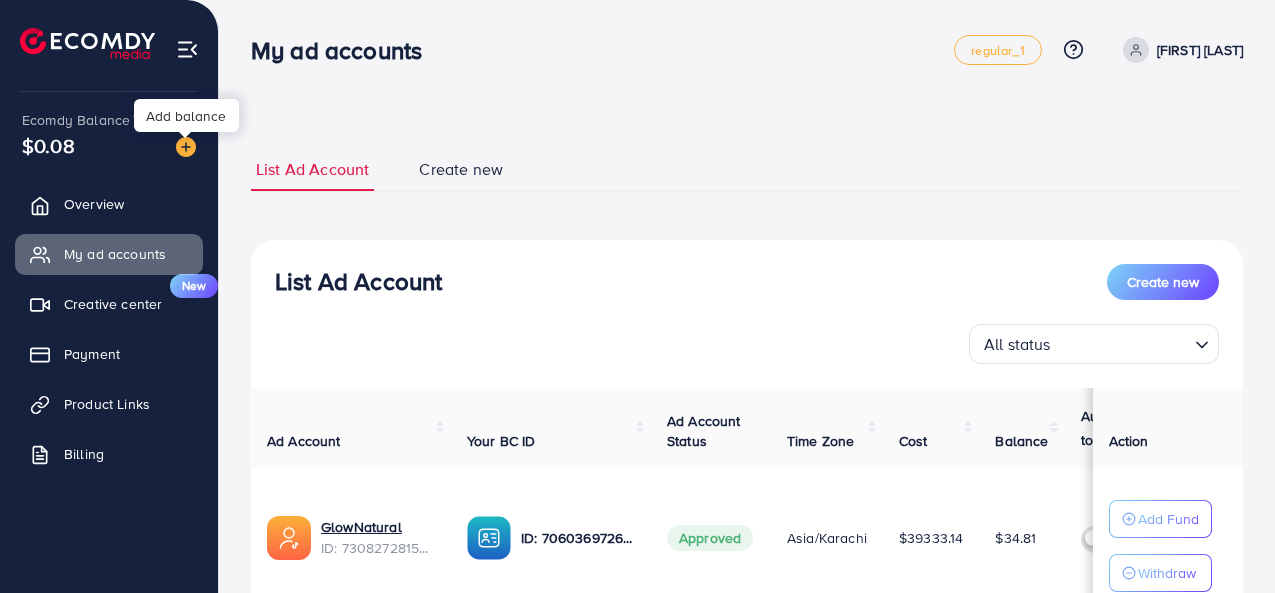 click at bounding box center [186, 147] 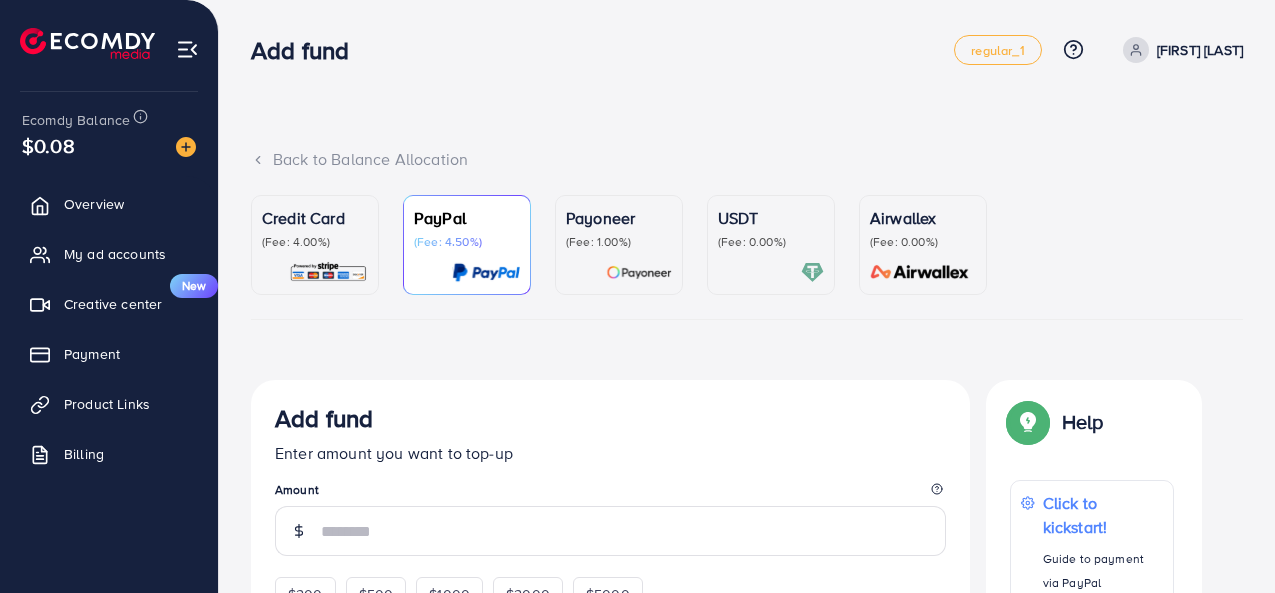 click on "USDT" at bounding box center (771, 218) 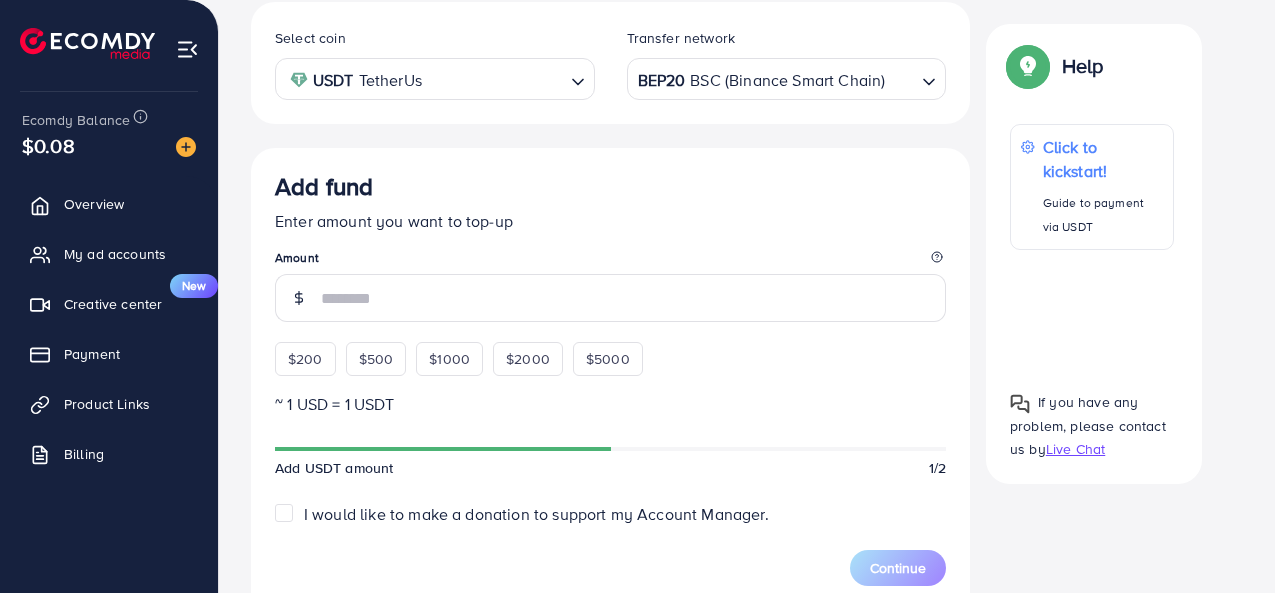 scroll, scrollTop: 692, scrollLeft: 0, axis: vertical 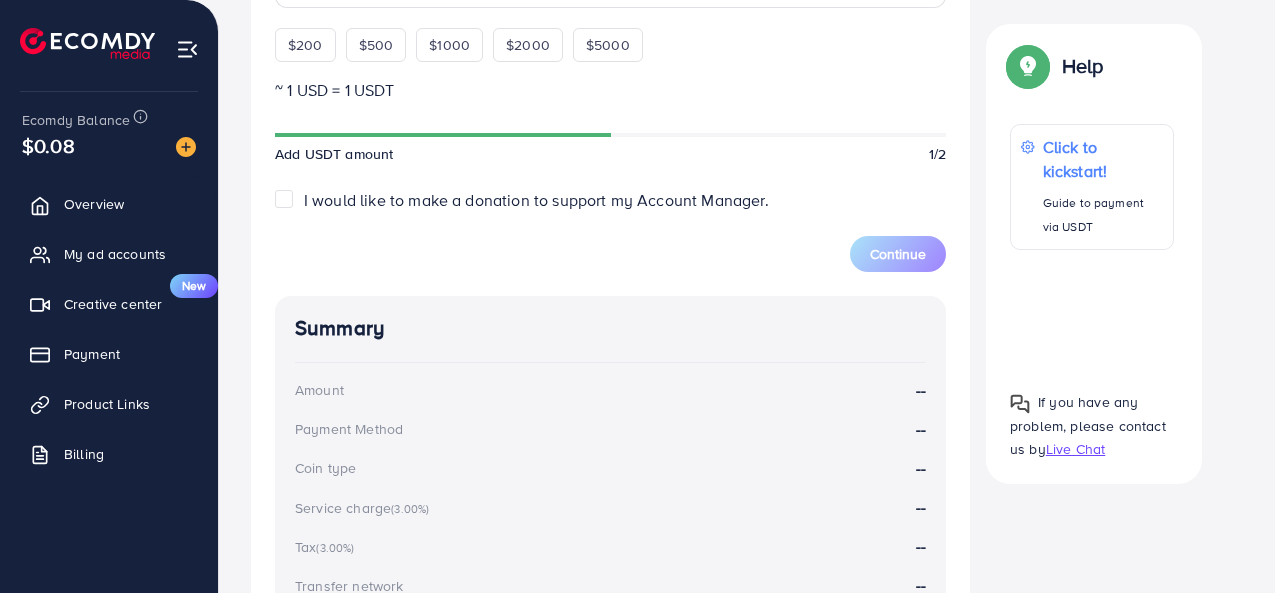 click on "$1000" at bounding box center (449, 45) 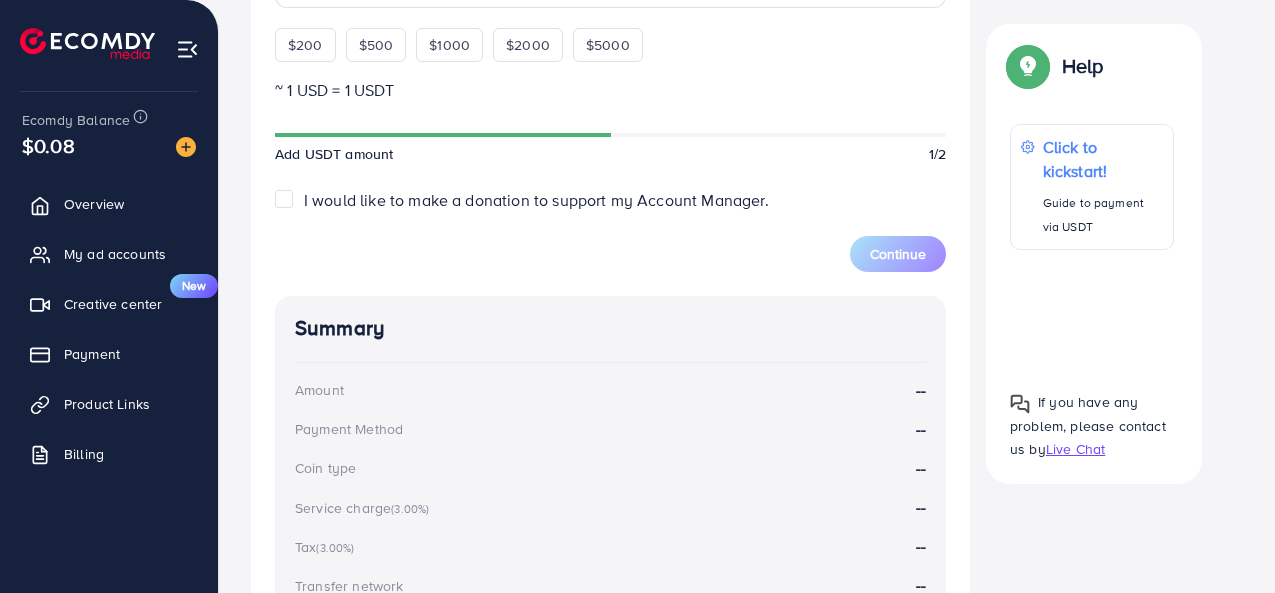 type on "****" 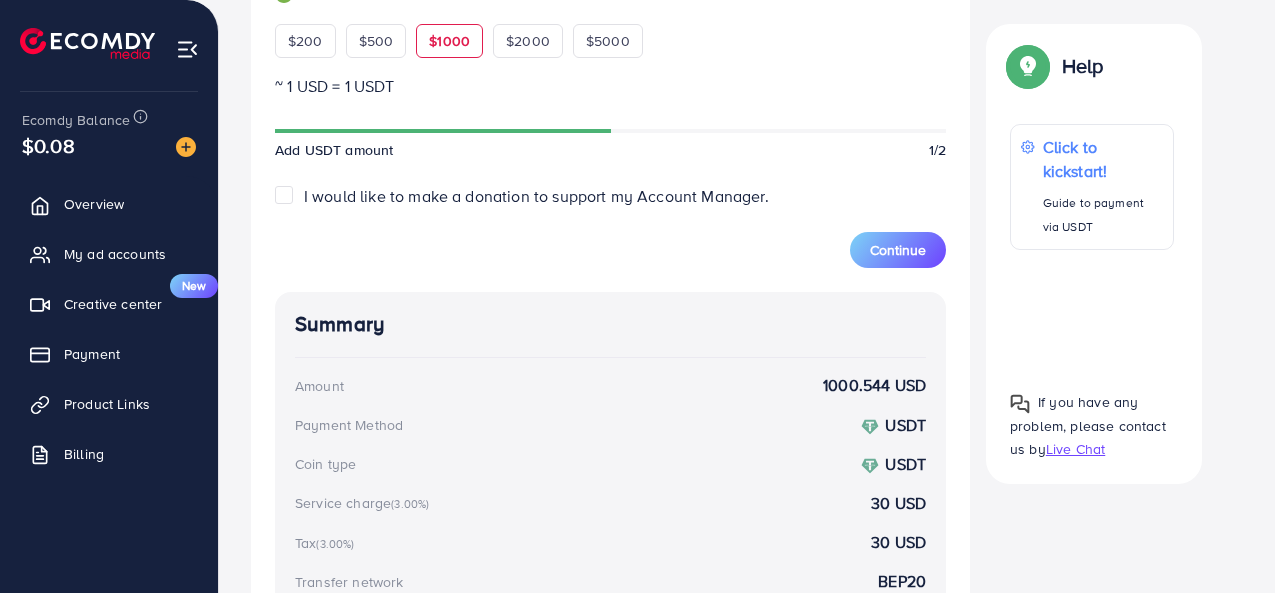 scroll, scrollTop: 728, scrollLeft: 0, axis: vertical 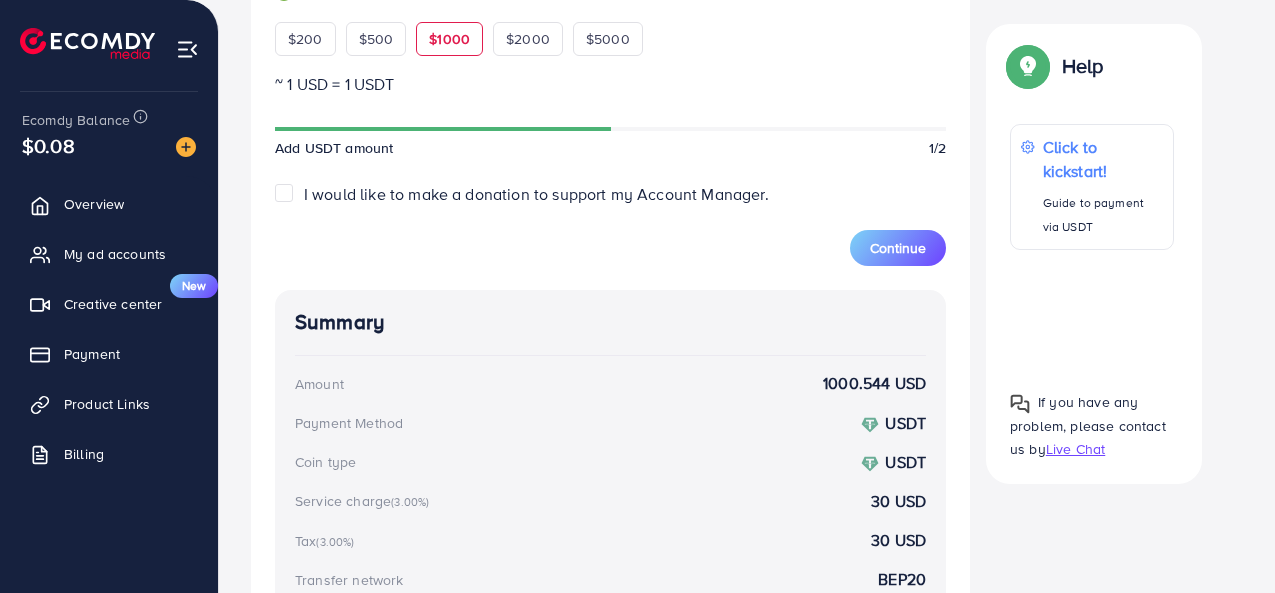 click on "Continue" at bounding box center [898, 248] 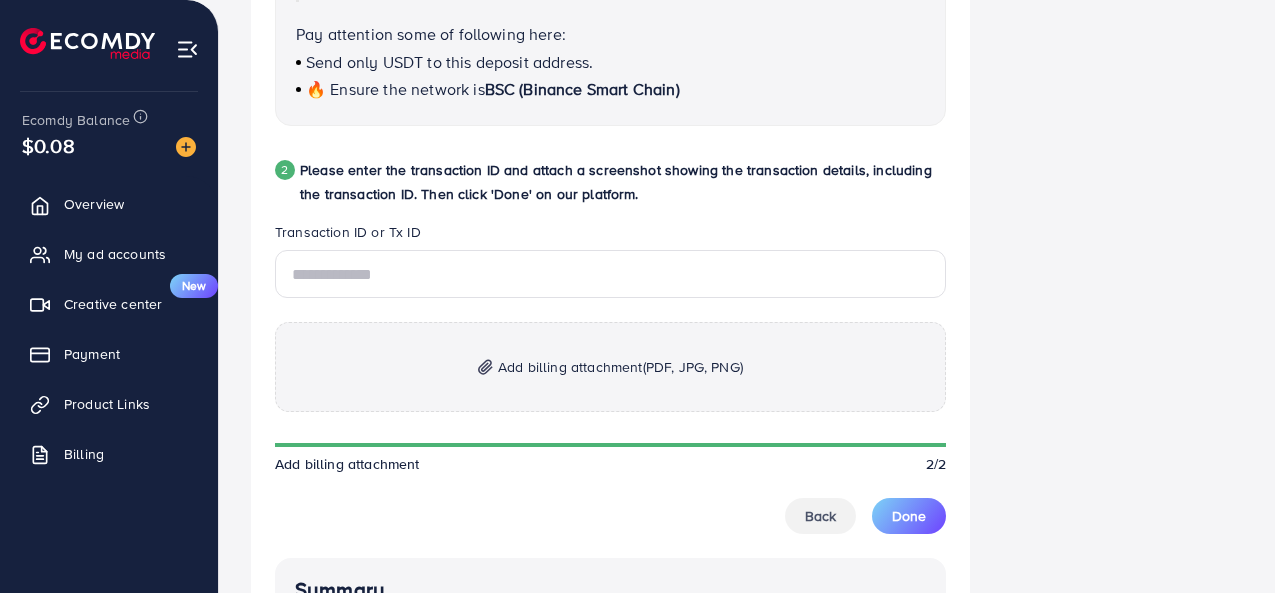 scroll, scrollTop: 937, scrollLeft: 0, axis: vertical 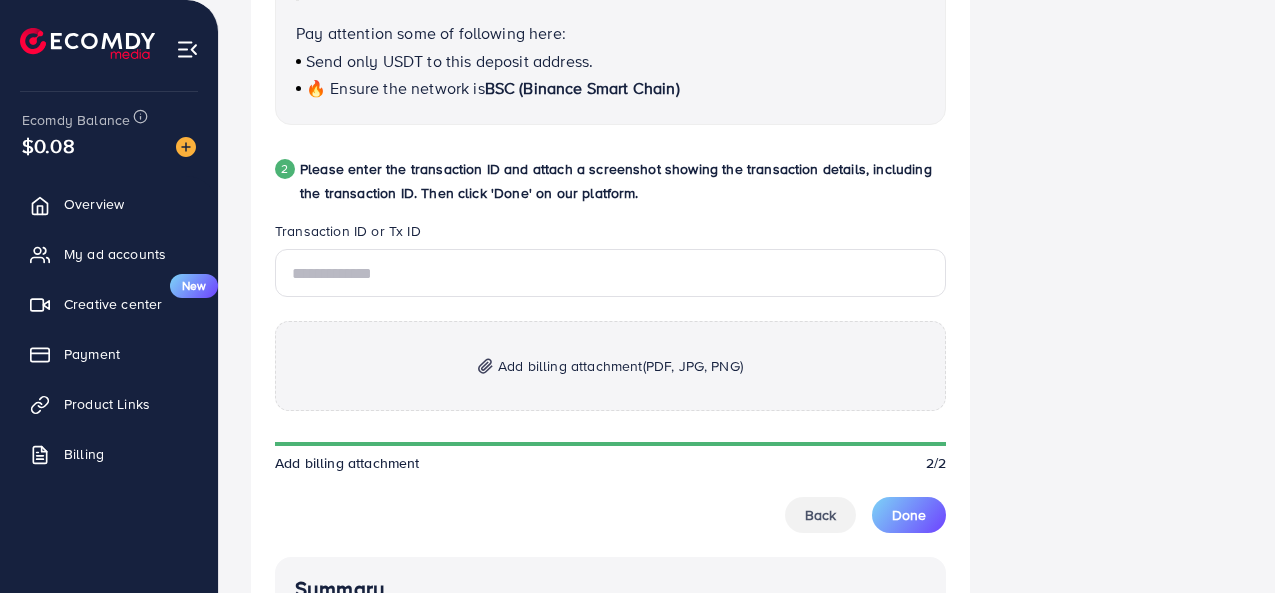 click on "Add billing attachment  (PDF, JPG, PNG)" at bounding box center [620, 366] 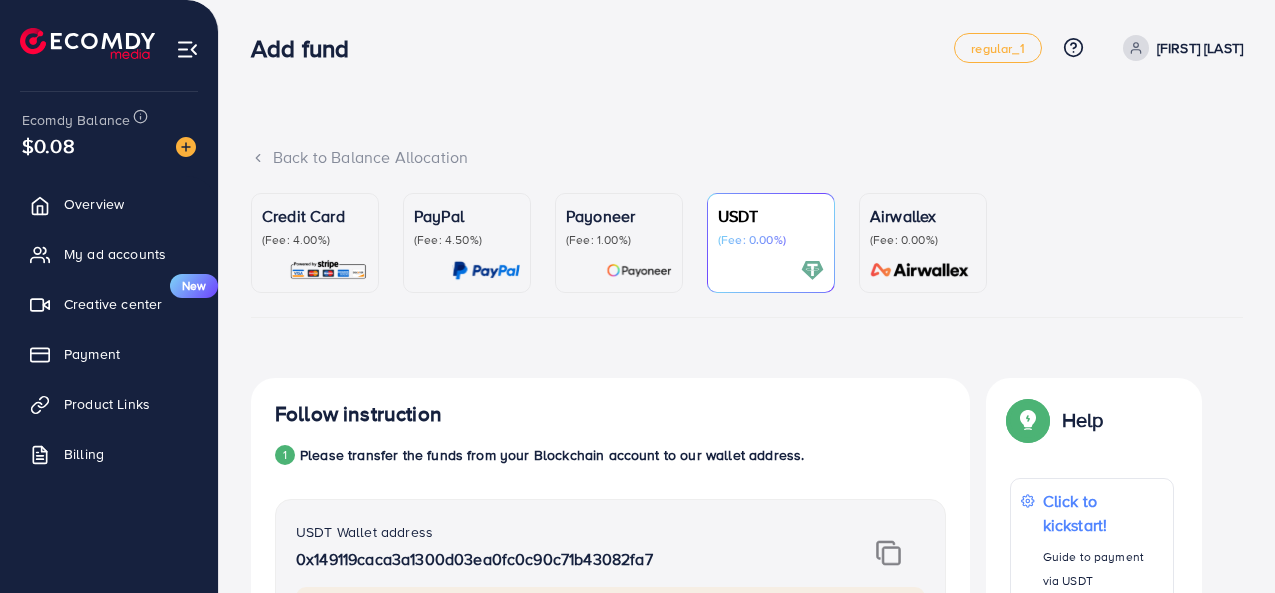 scroll, scrollTop: 0, scrollLeft: 0, axis: both 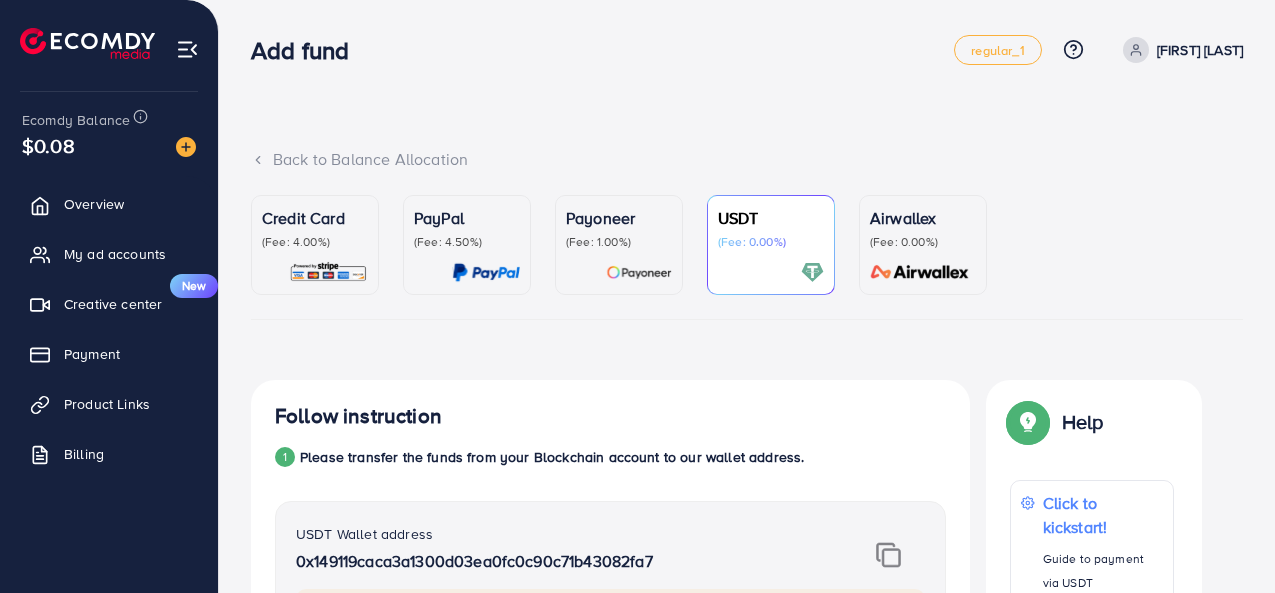click on "My ad accounts" at bounding box center [115, 254] 